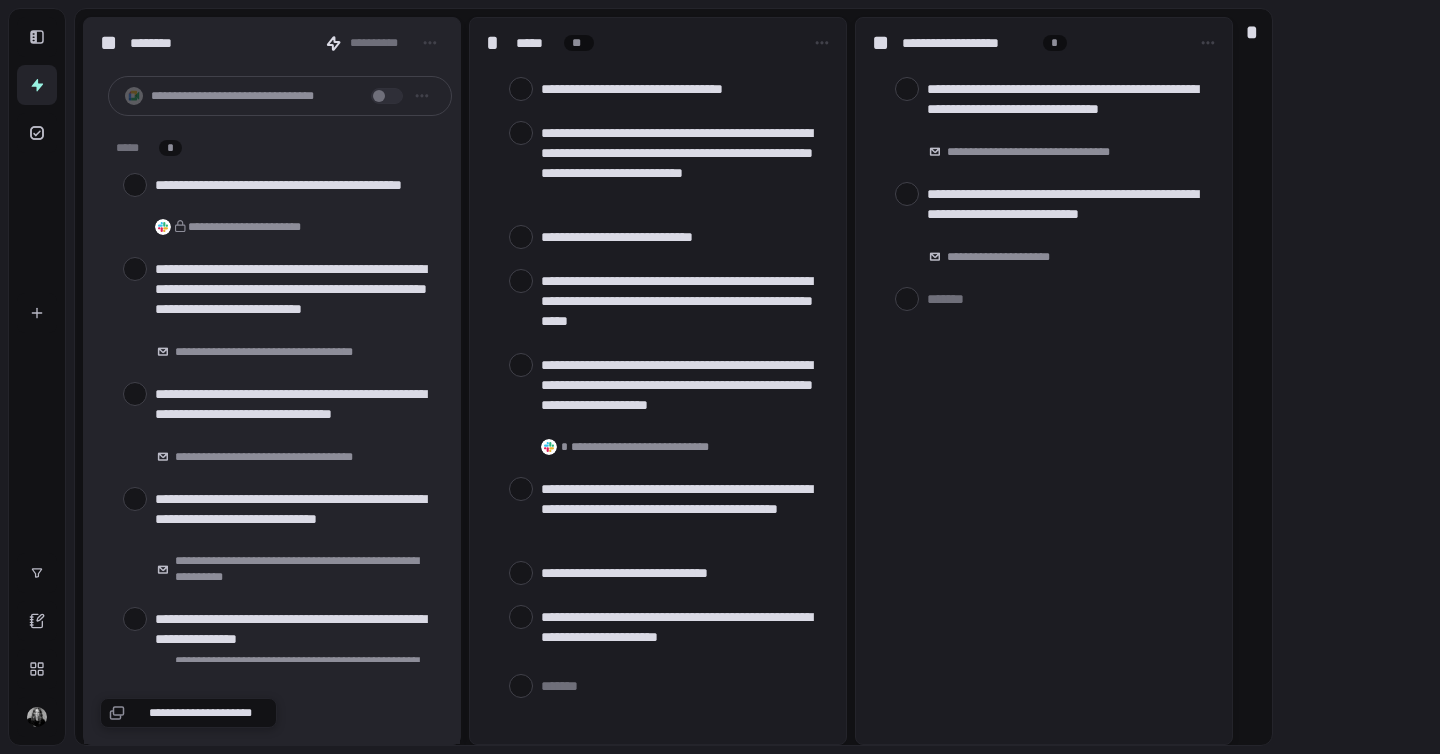 scroll, scrollTop: 0, scrollLeft: 0, axis: both 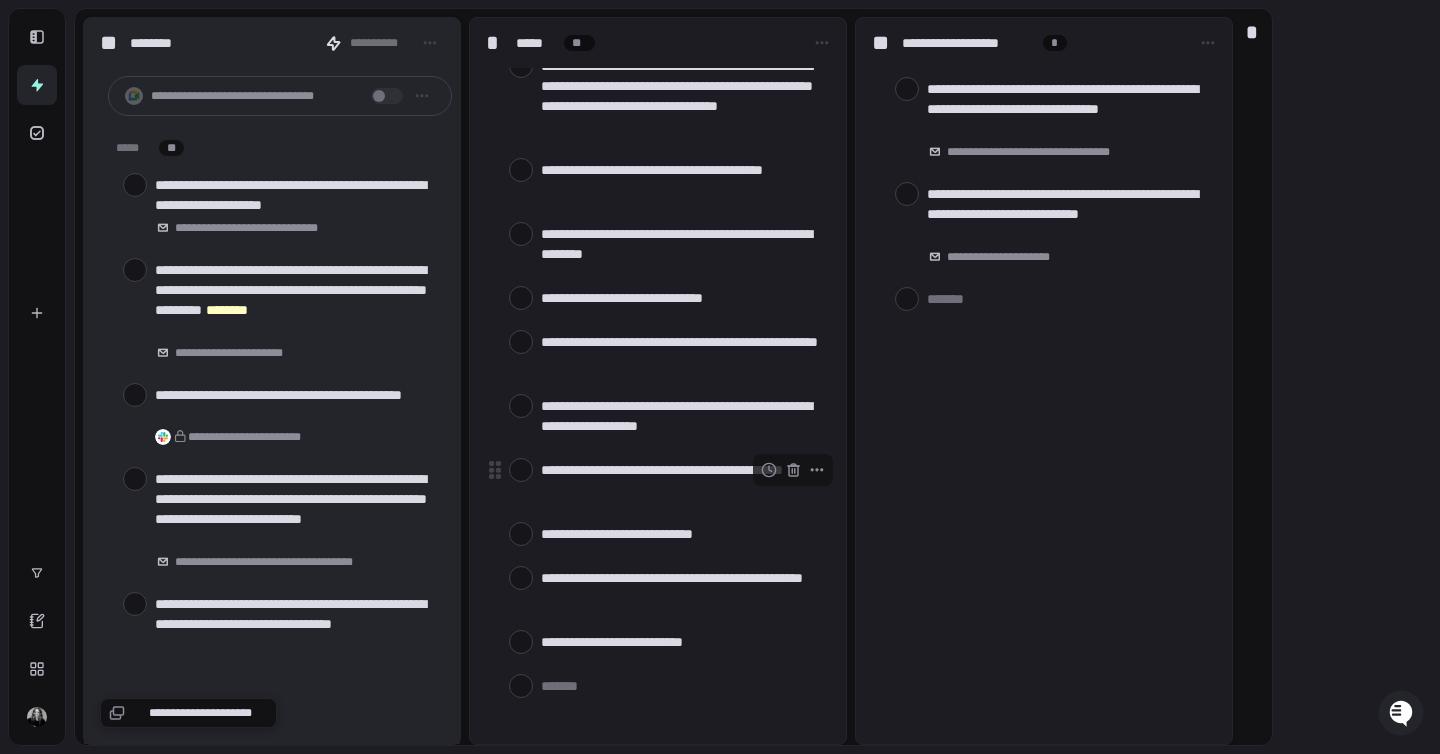 click at bounding box center [521, 470] 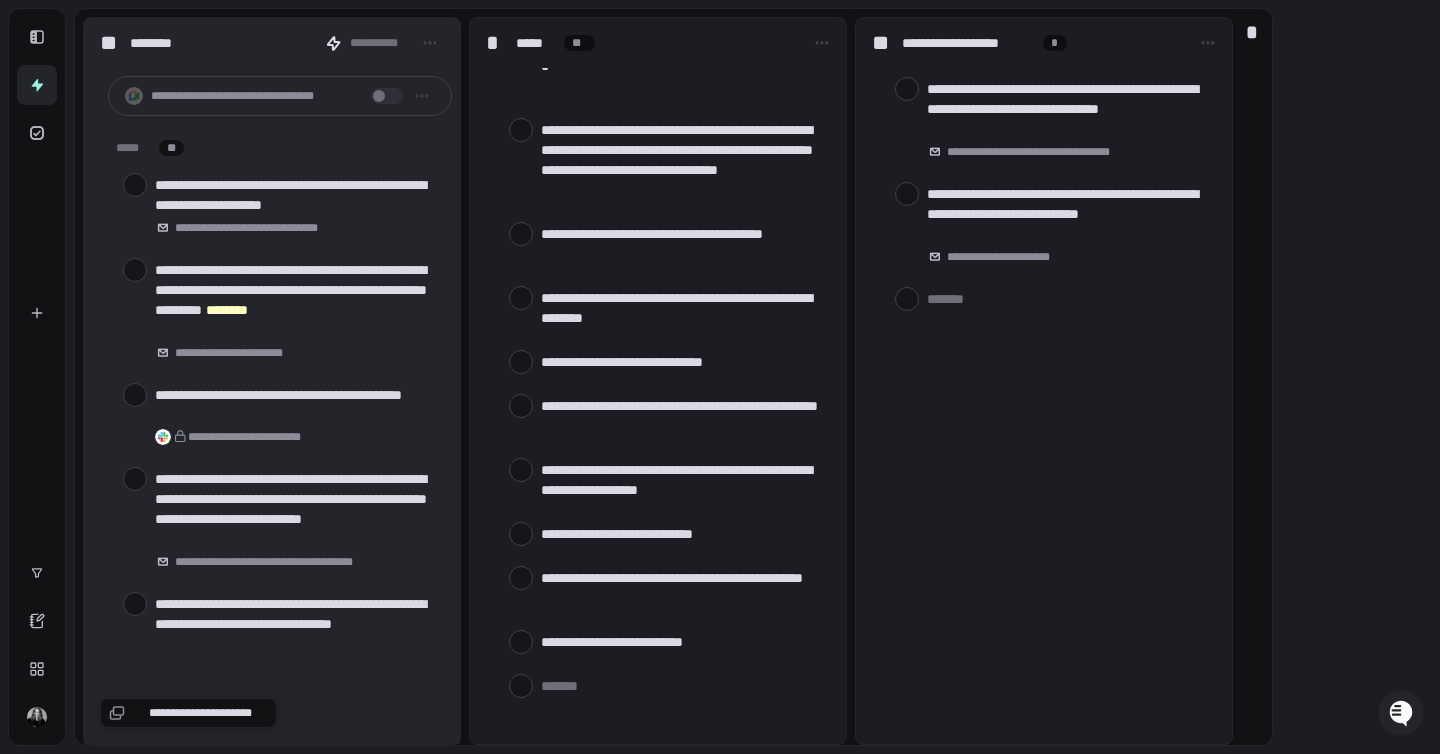 scroll, scrollTop: 1120, scrollLeft: 0, axis: vertical 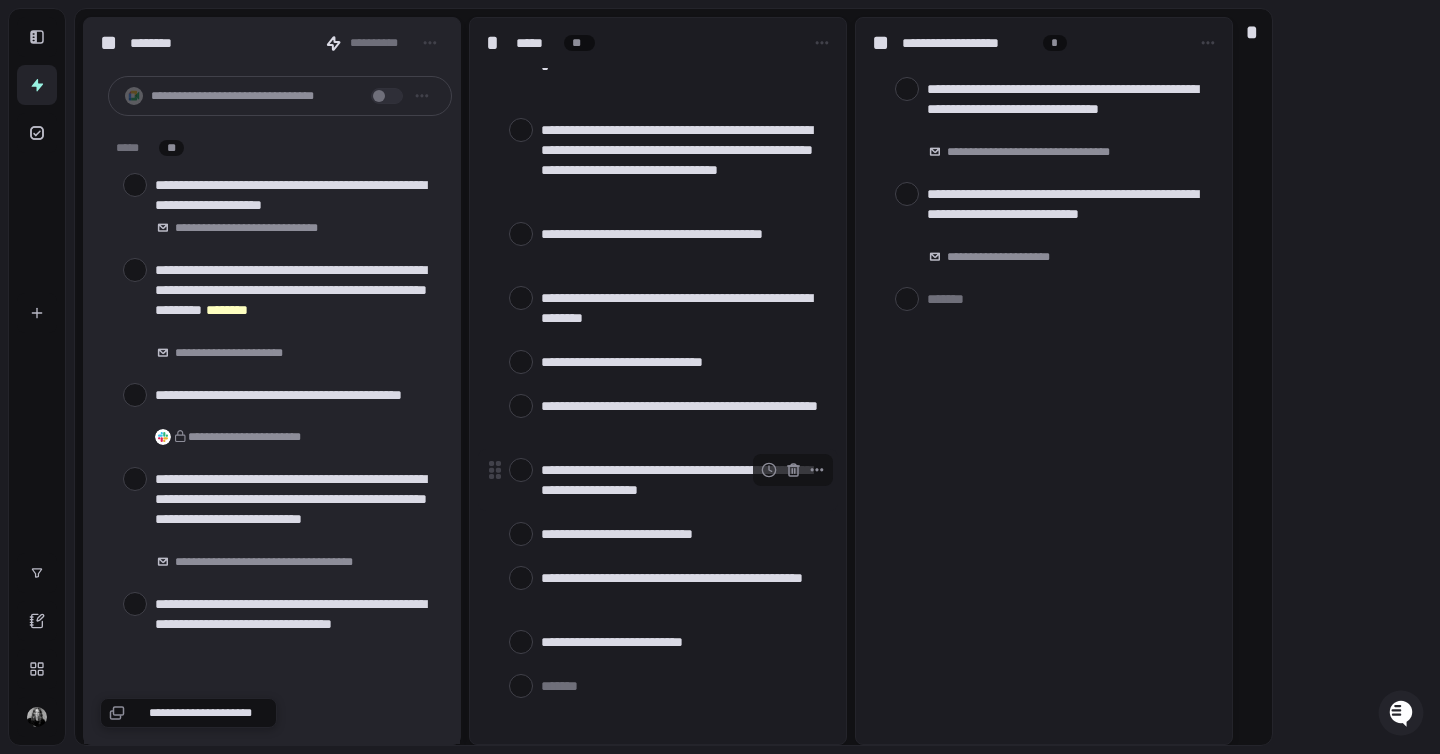 click at bounding box center (521, 470) 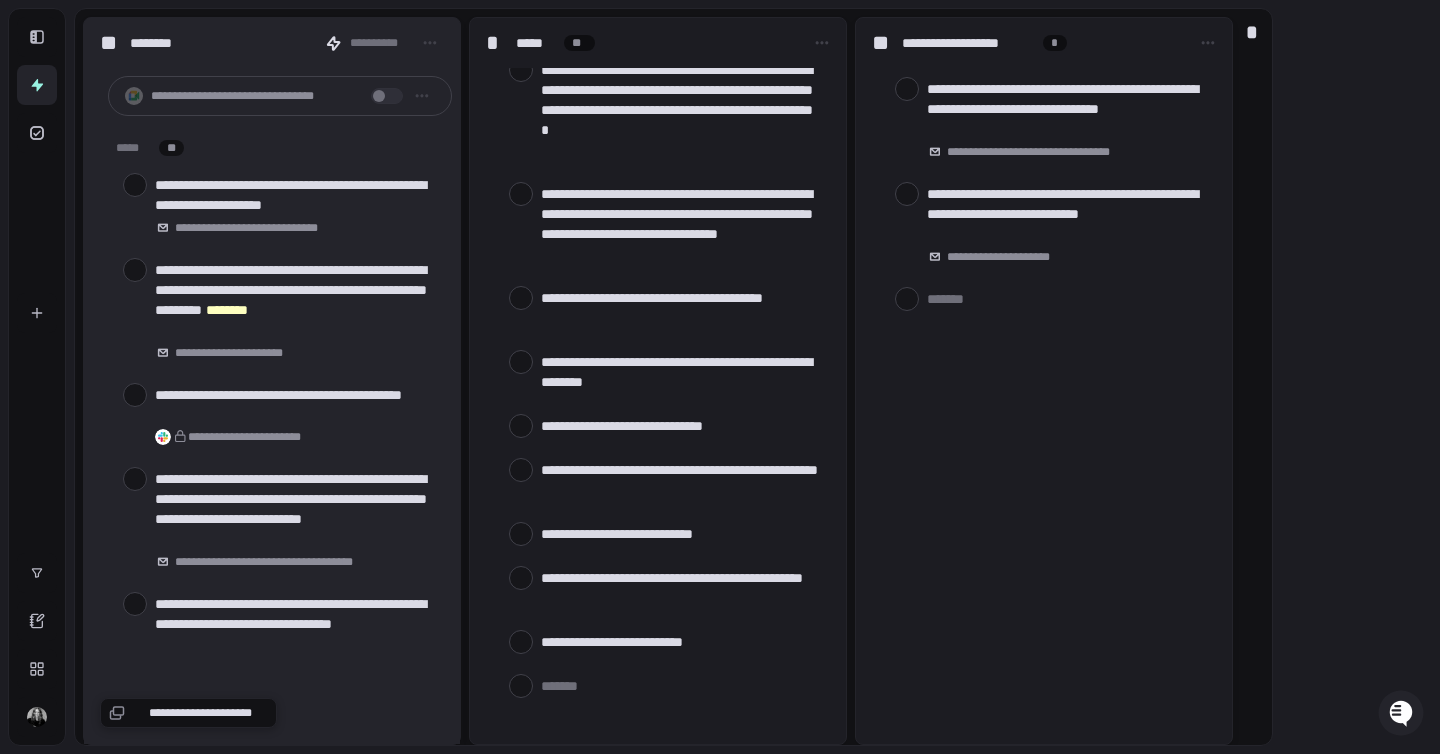 scroll, scrollTop: 1056, scrollLeft: 0, axis: vertical 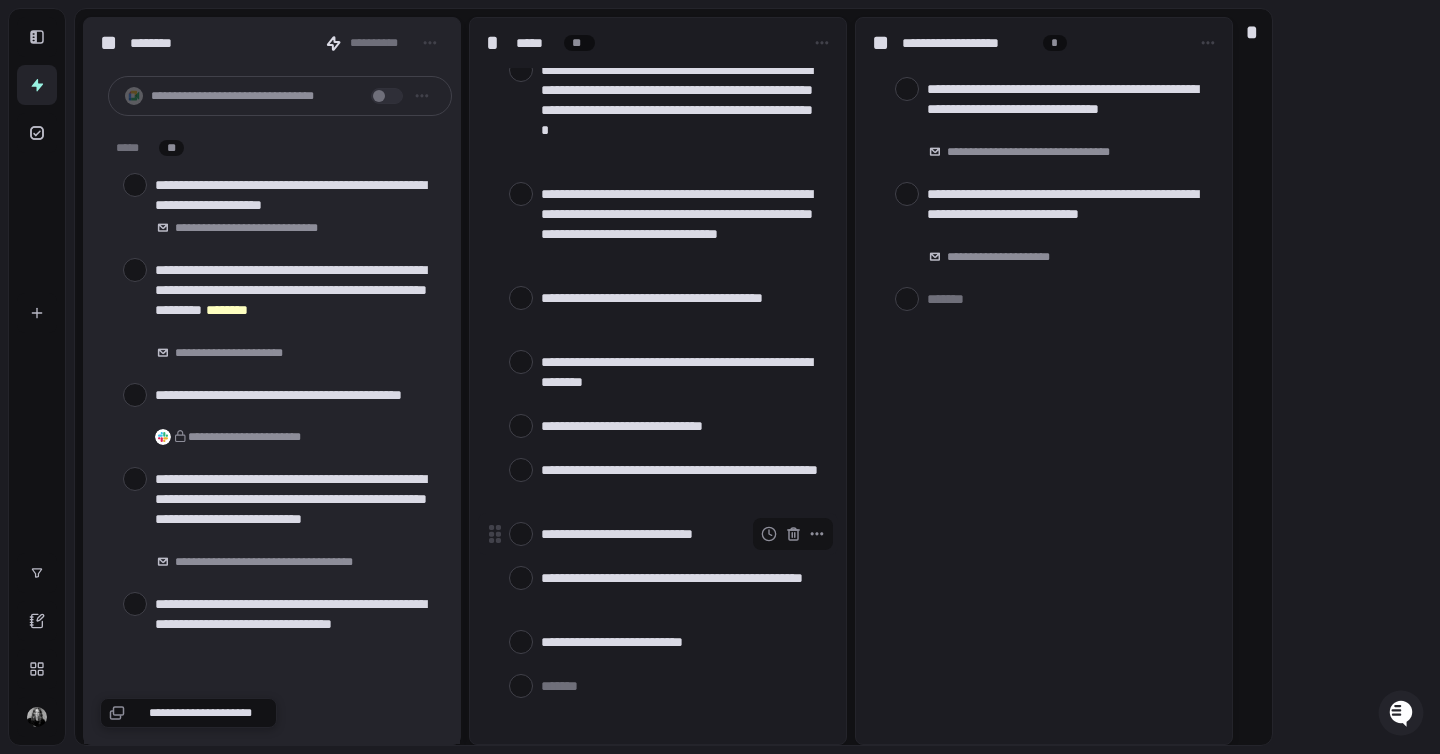 click at bounding box center (521, 534) 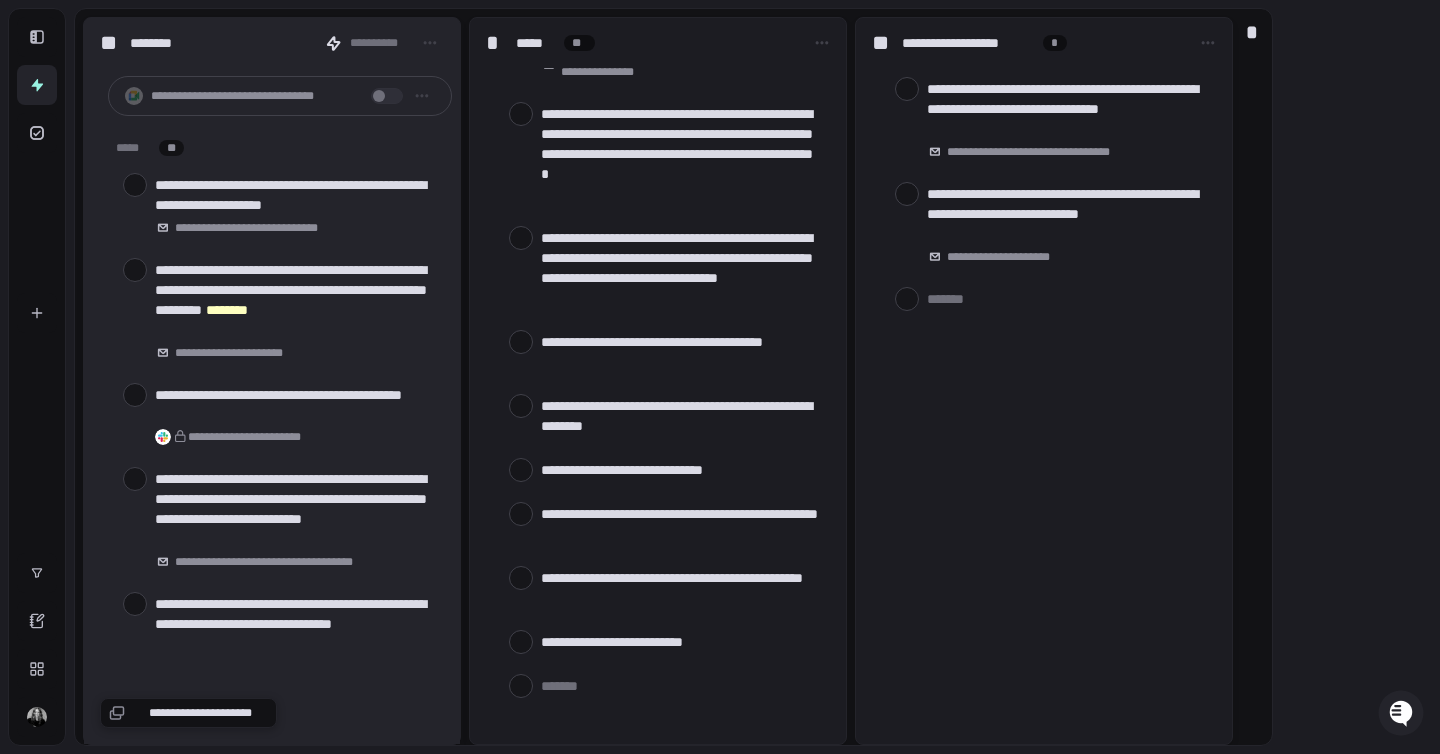 scroll, scrollTop: 1012, scrollLeft: 0, axis: vertical 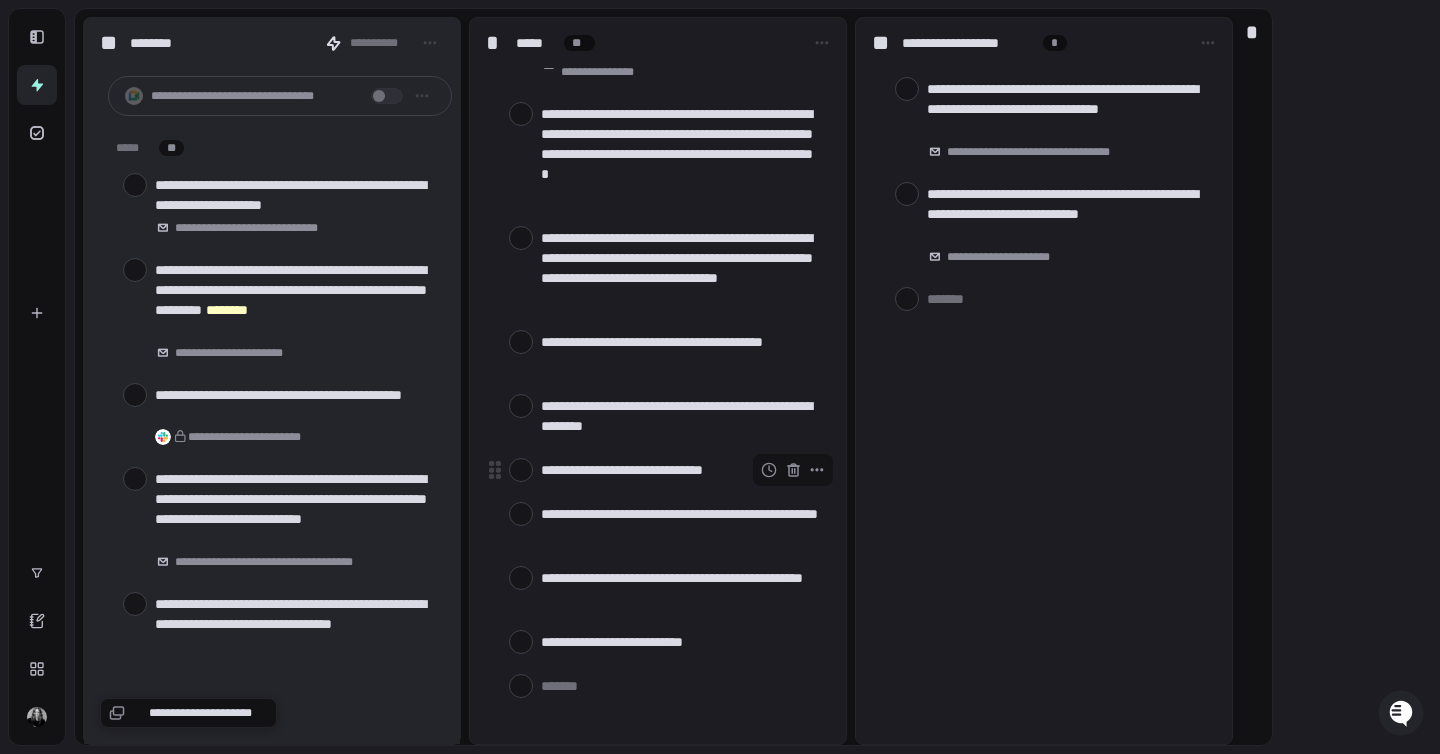 click at bounding box center [521, 470] 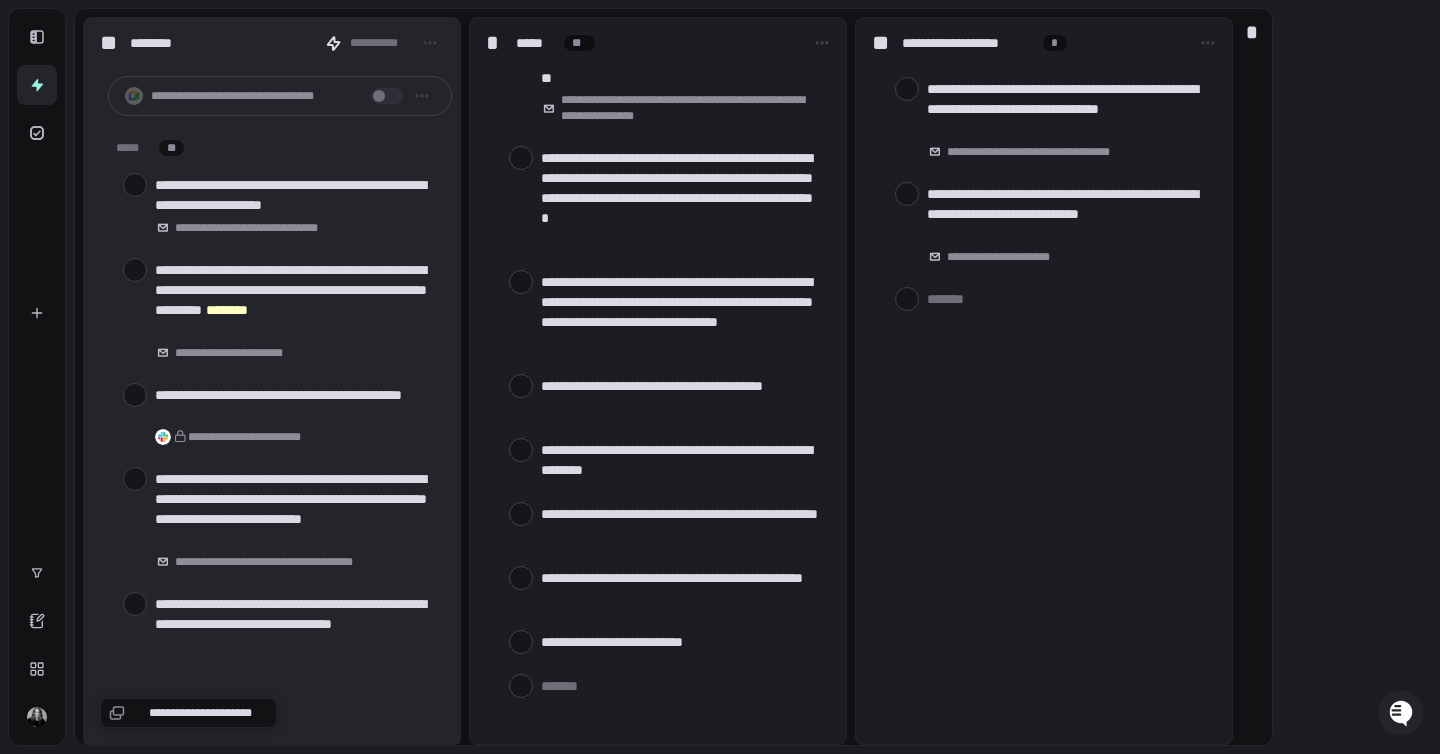 scroll, scrollTop: 968, scrollLeft: 0, axis: vertical 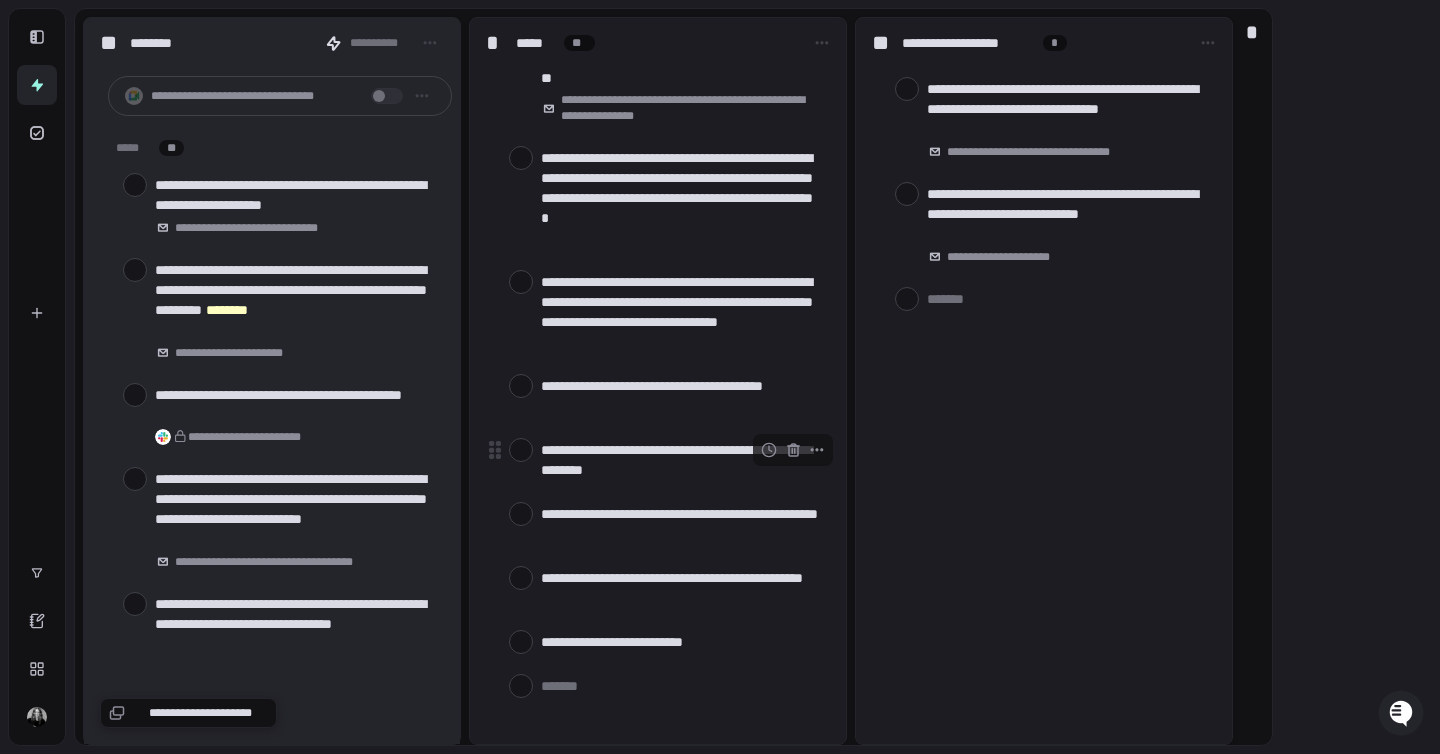 click at bounding box center [521, 450] 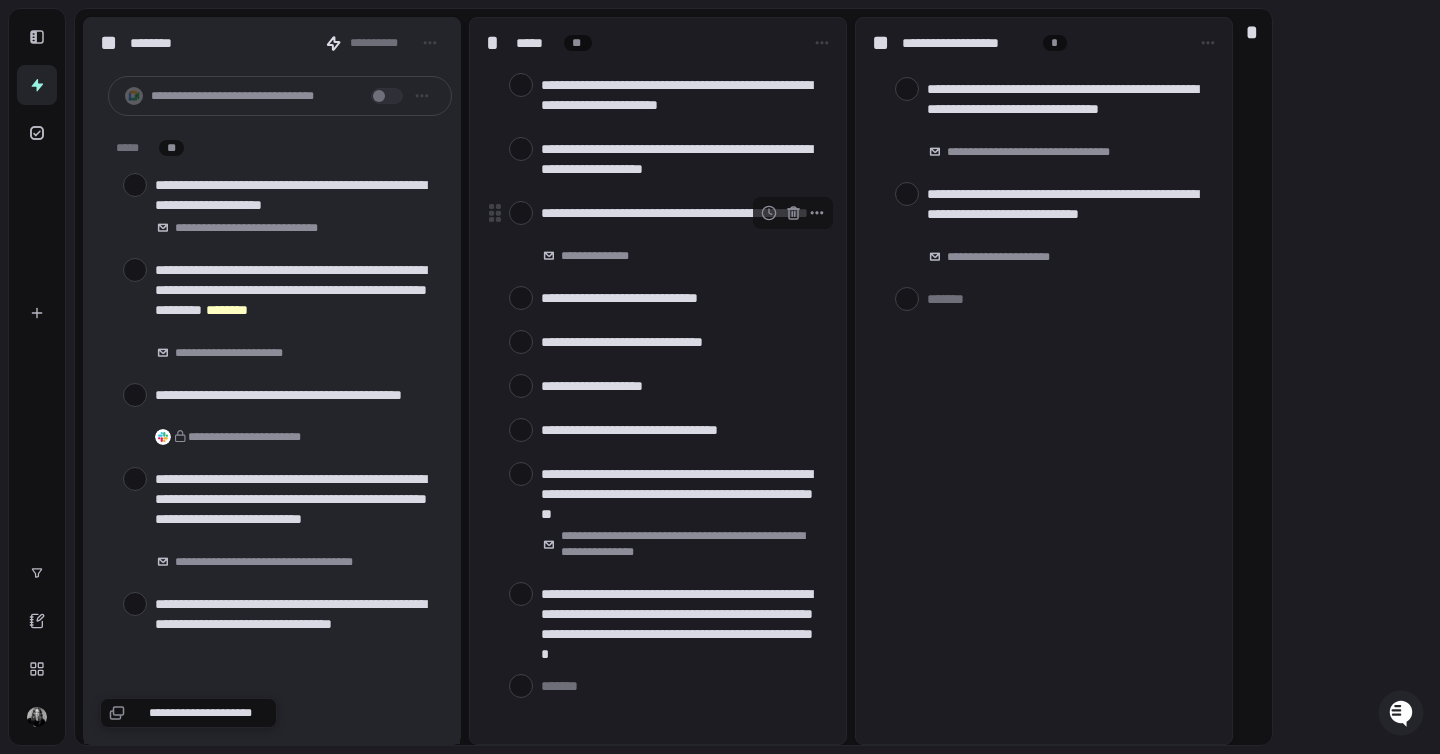 scroll, scrollTop: 493, scrollLeft: 0, axis: vertical 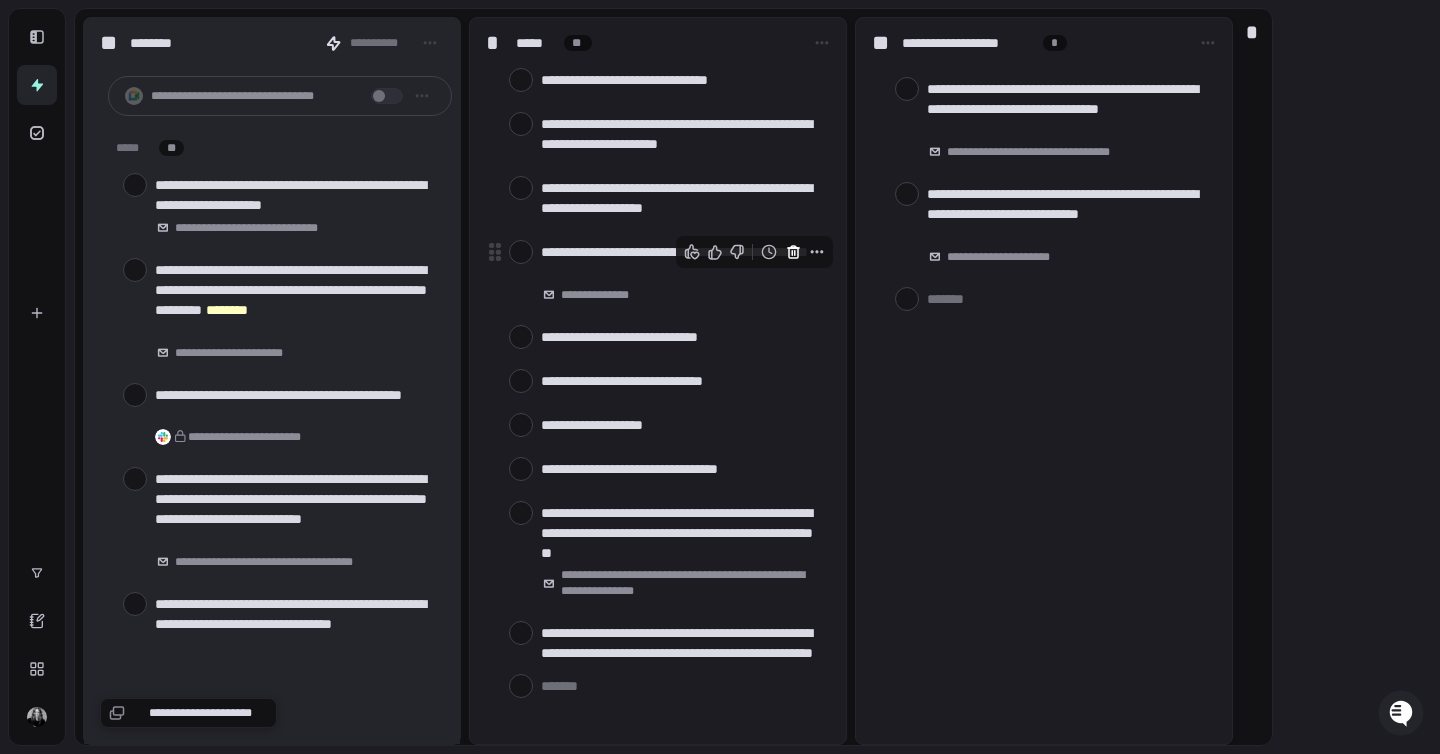 click 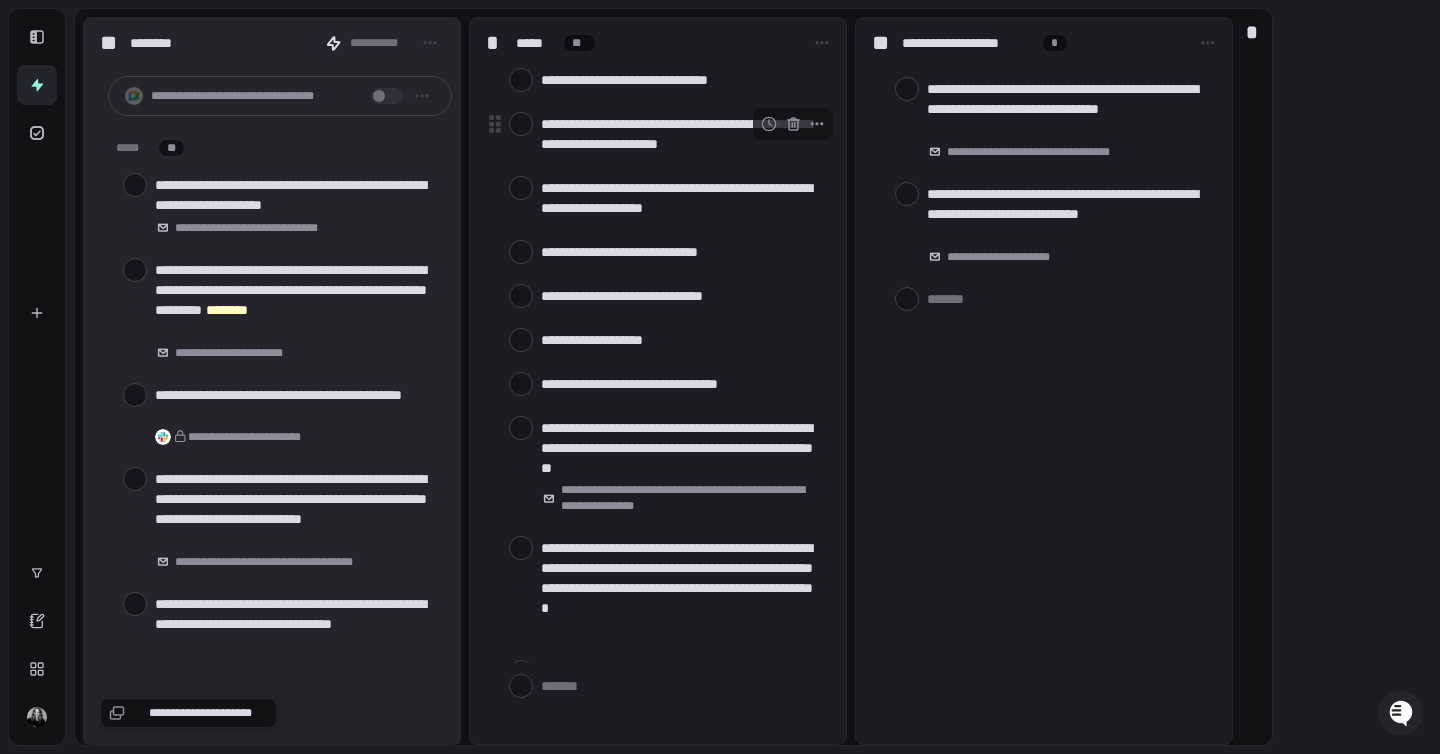 click at bounding box center [521, 124] 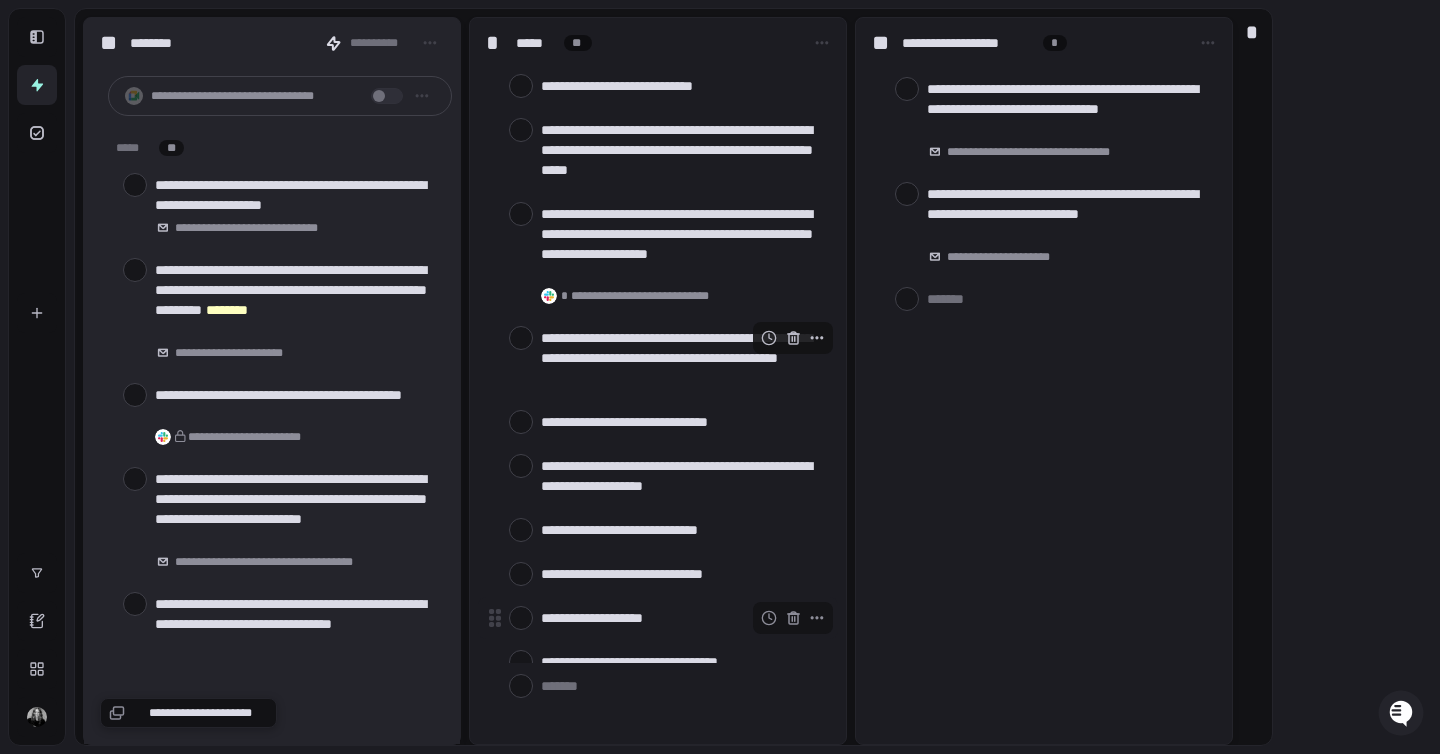 scroll, scrollTop: 141, scrollLeft: 0, axis: vertical 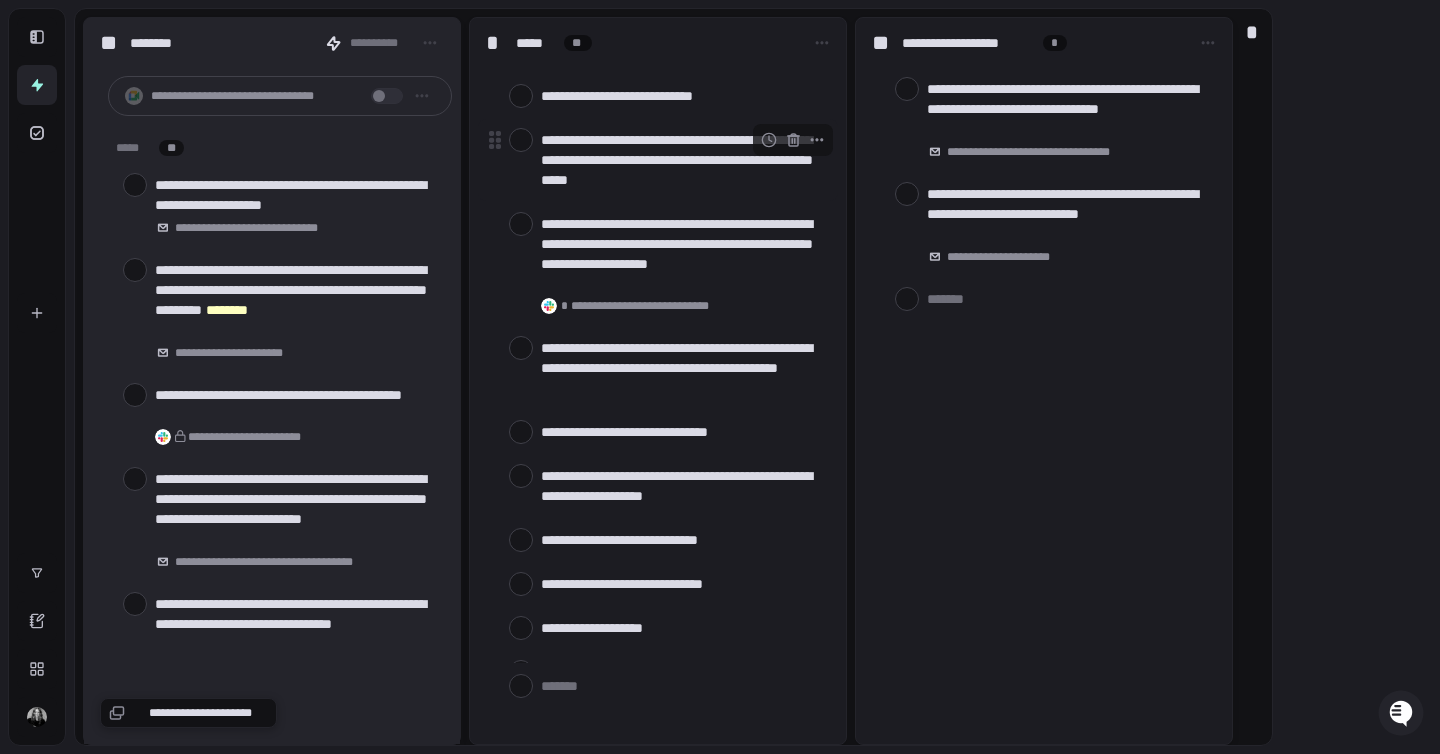 click at bounding box center [521, 140] 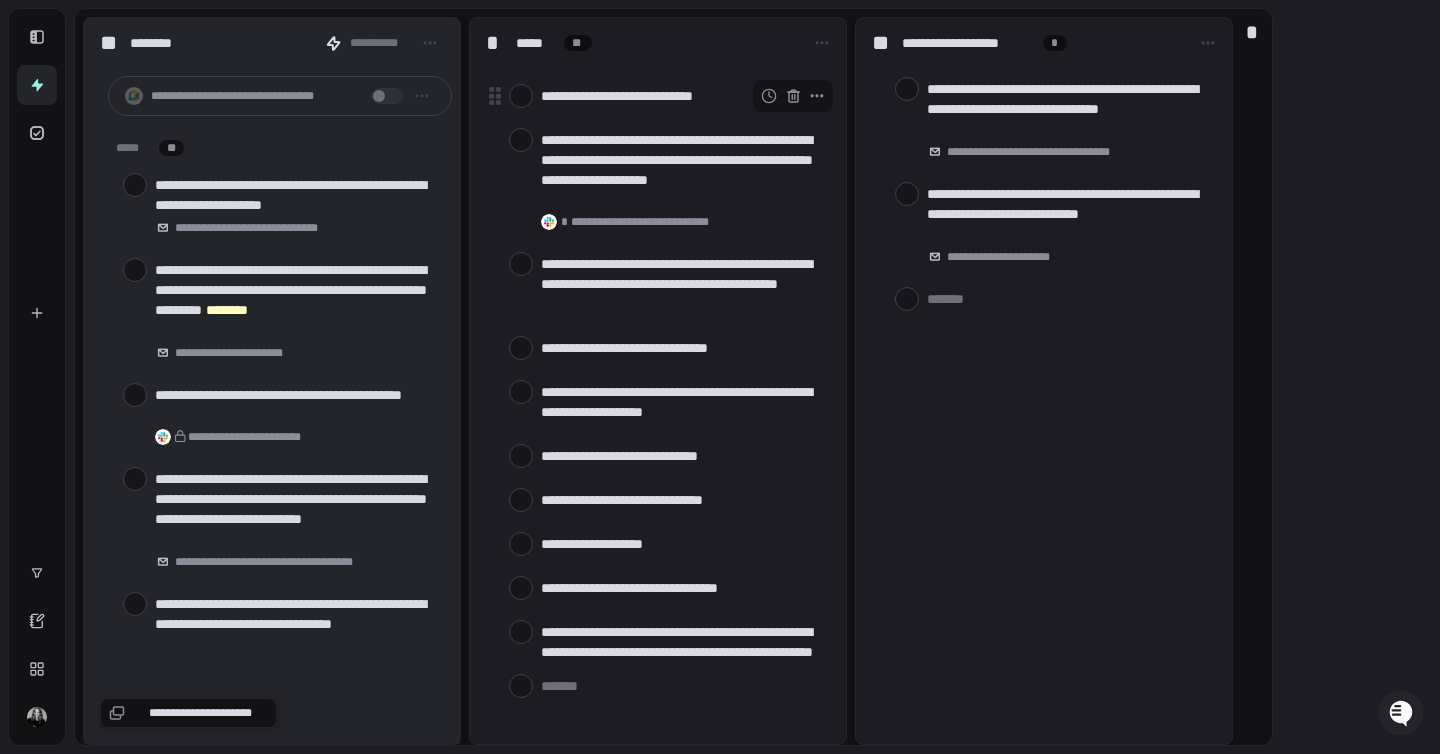 click at bounding box center [521, 96] 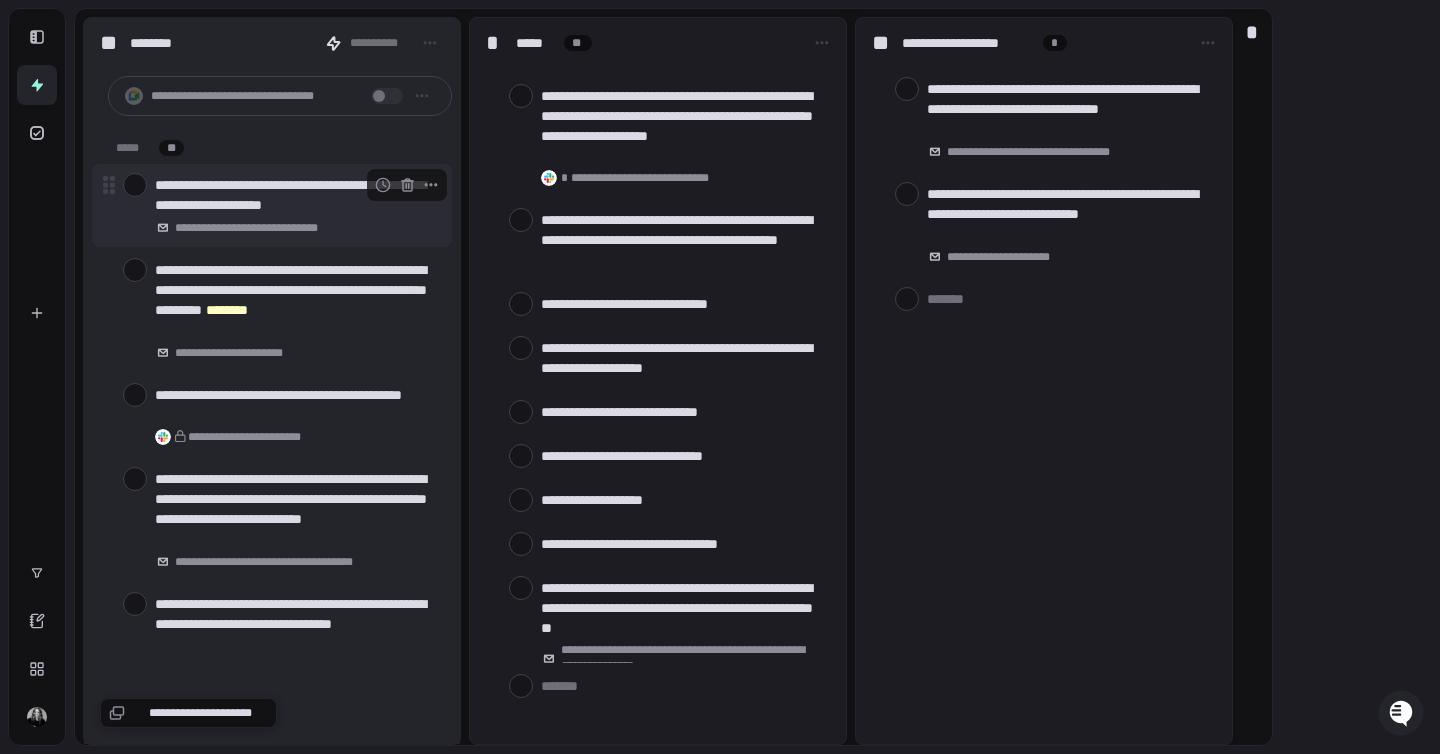 click at bounding box center [135, 185] 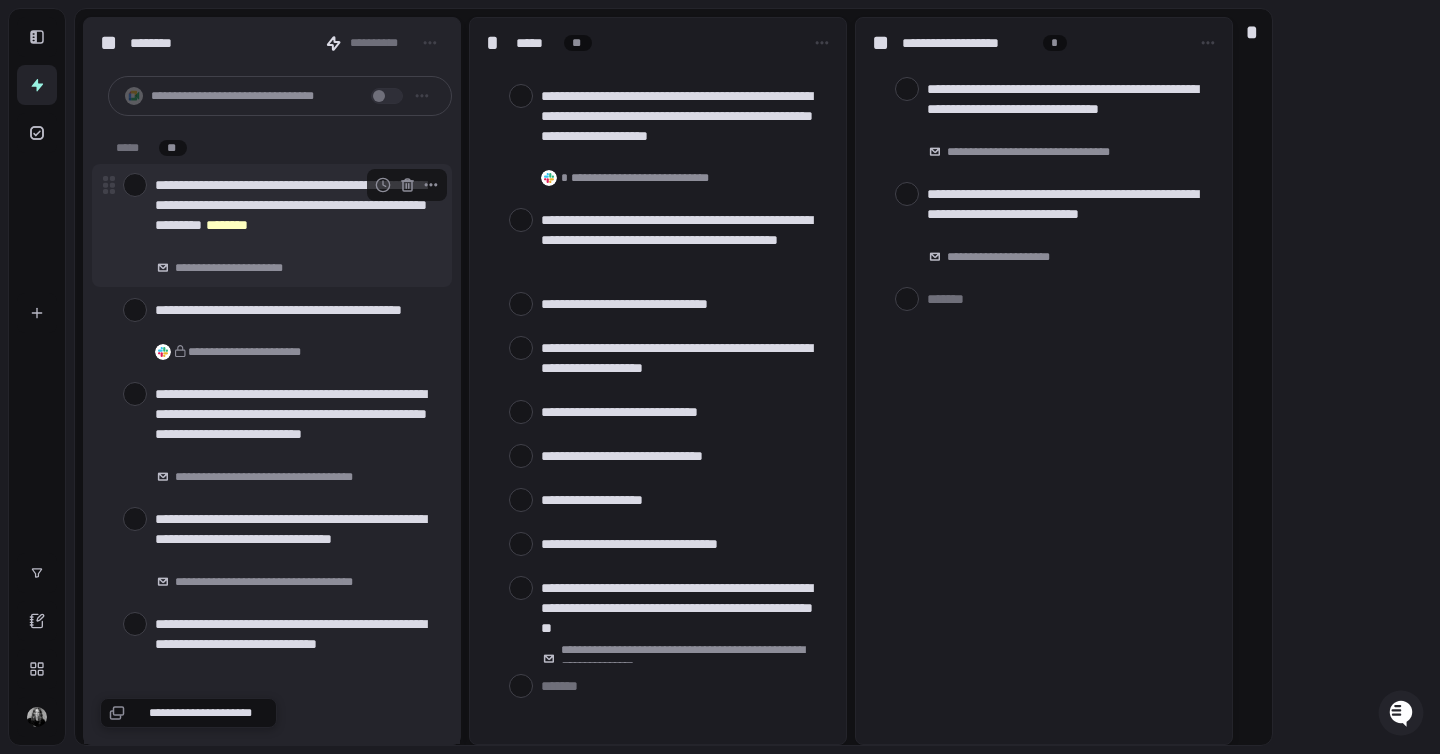 click at bounding box center [135, 185] 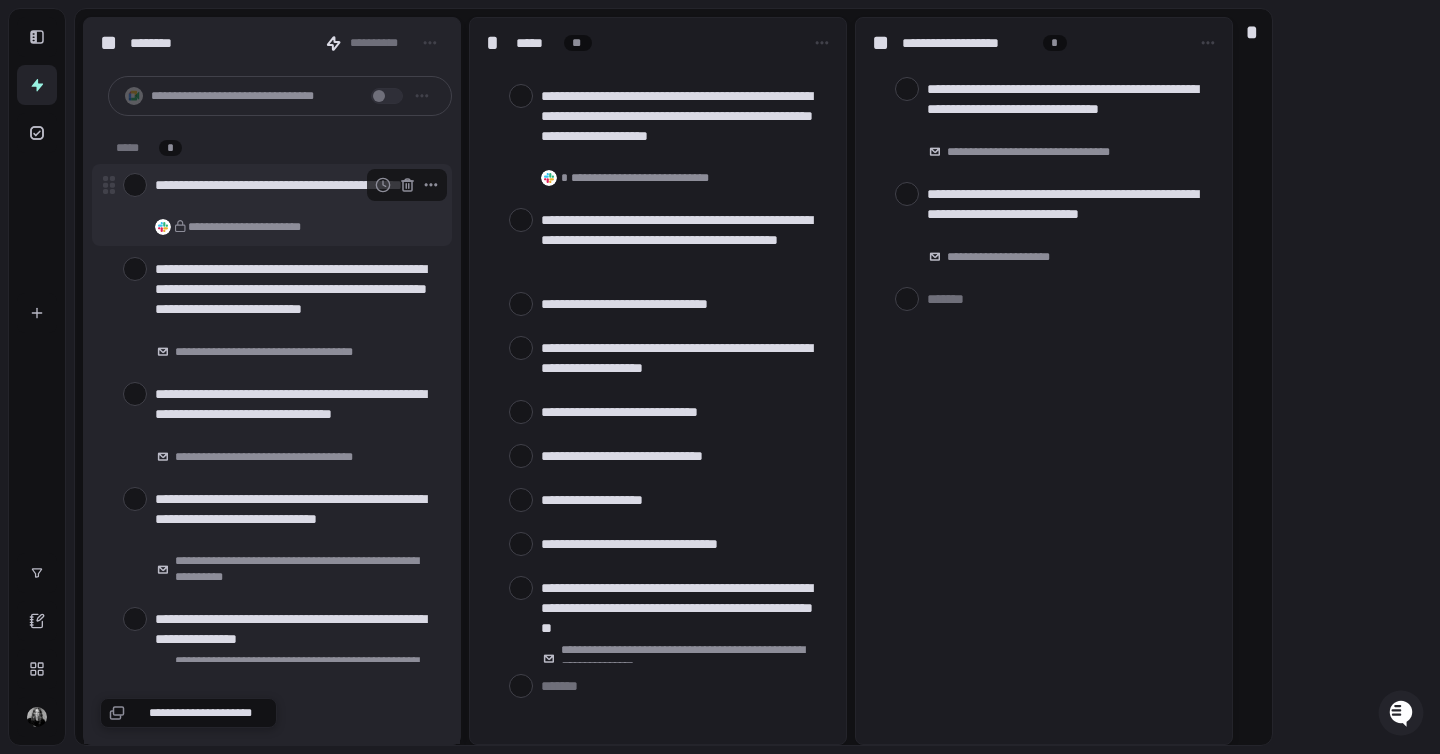 click at bounding box center (135, 185) 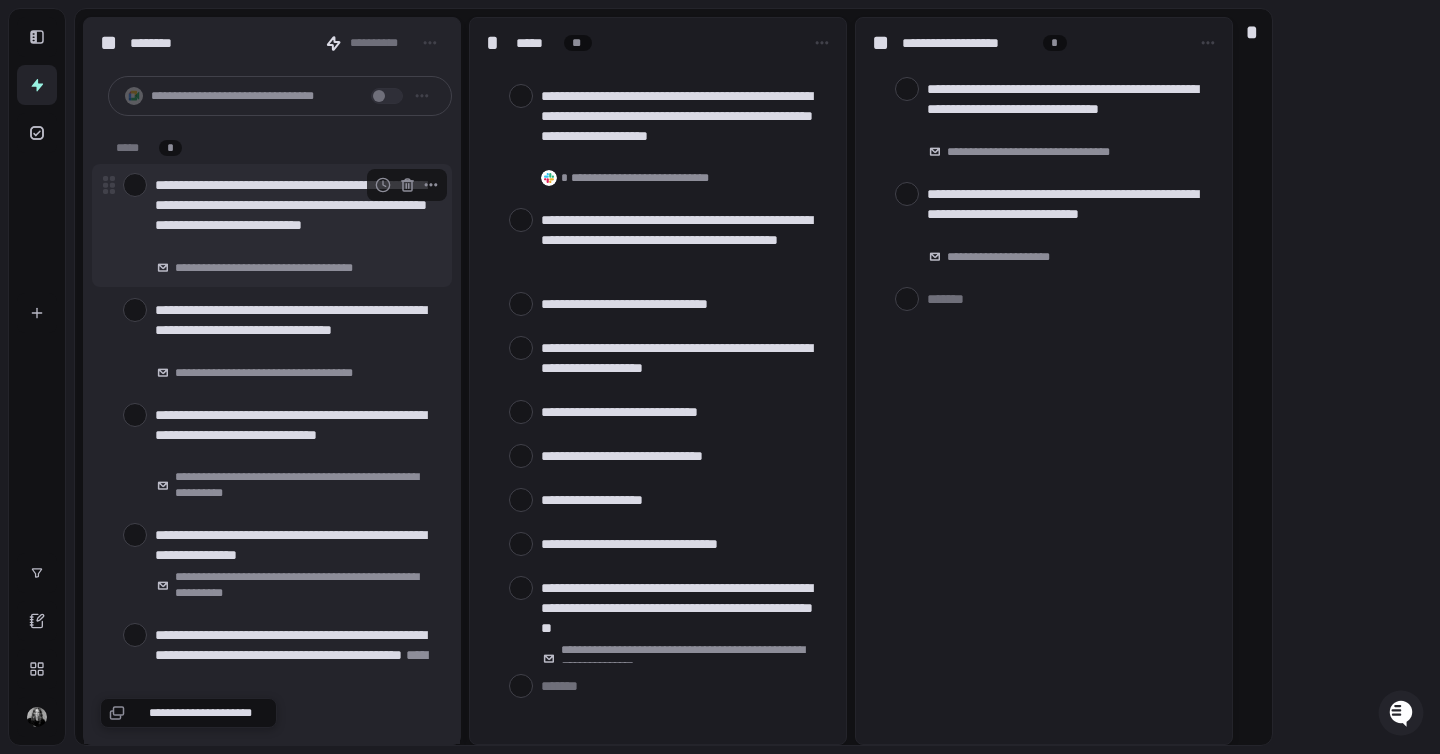 click at bounding box center [135, 185] 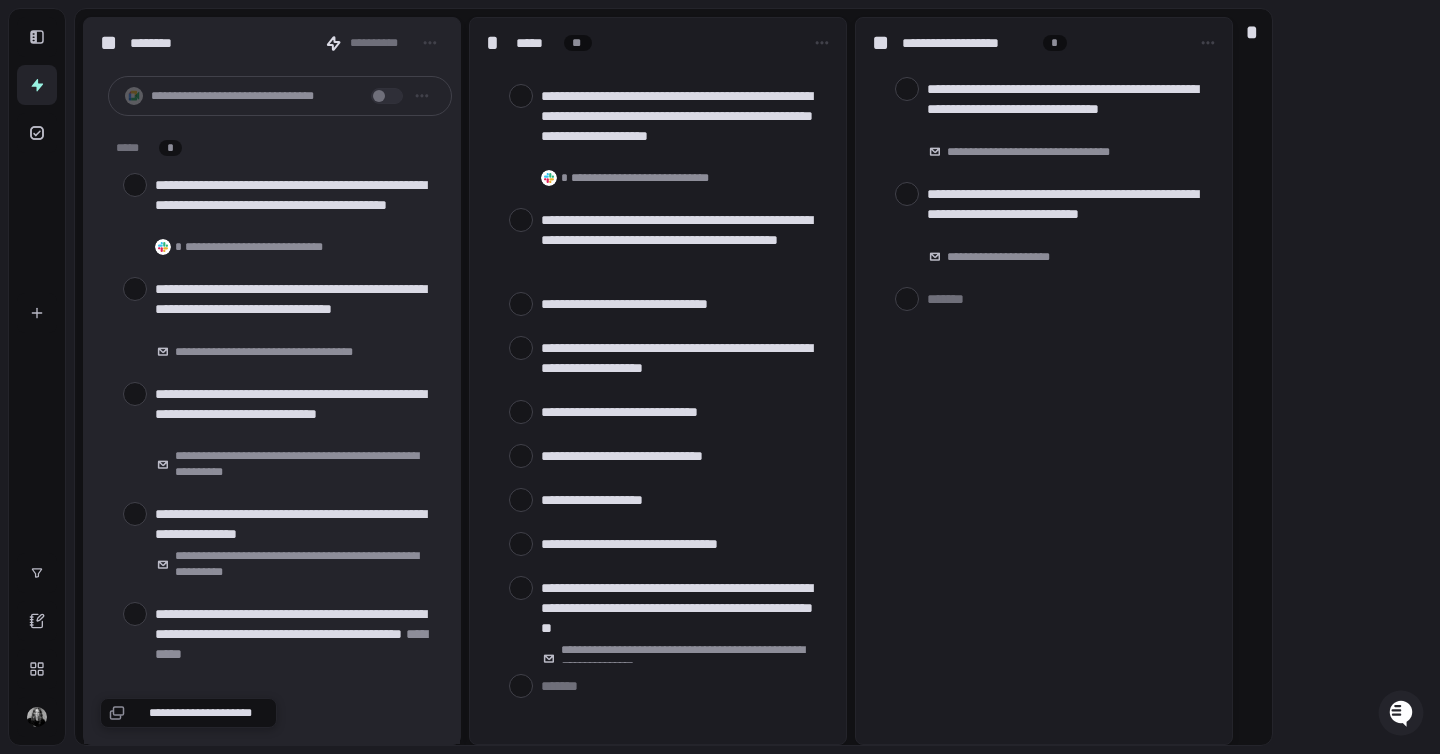 type on "*" 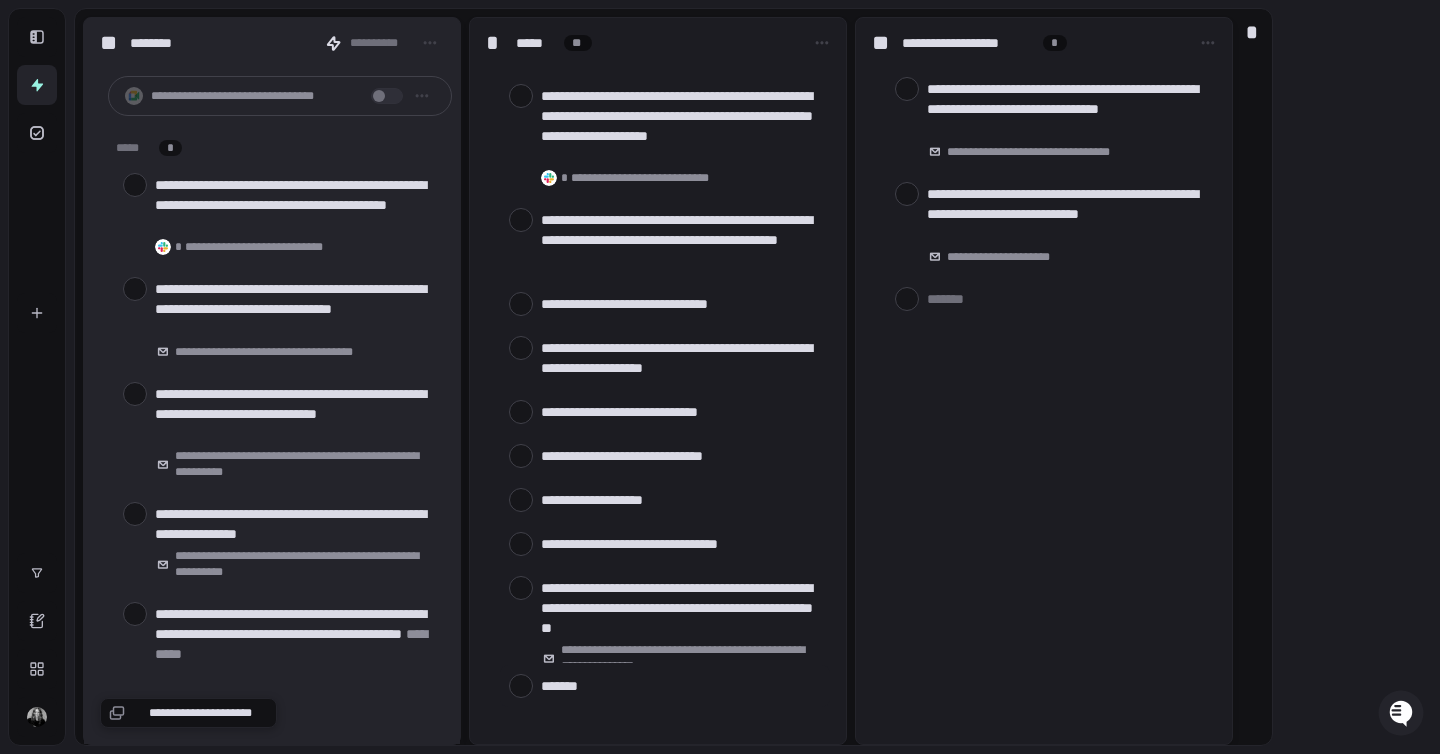 click at bounding box center (681, 685) 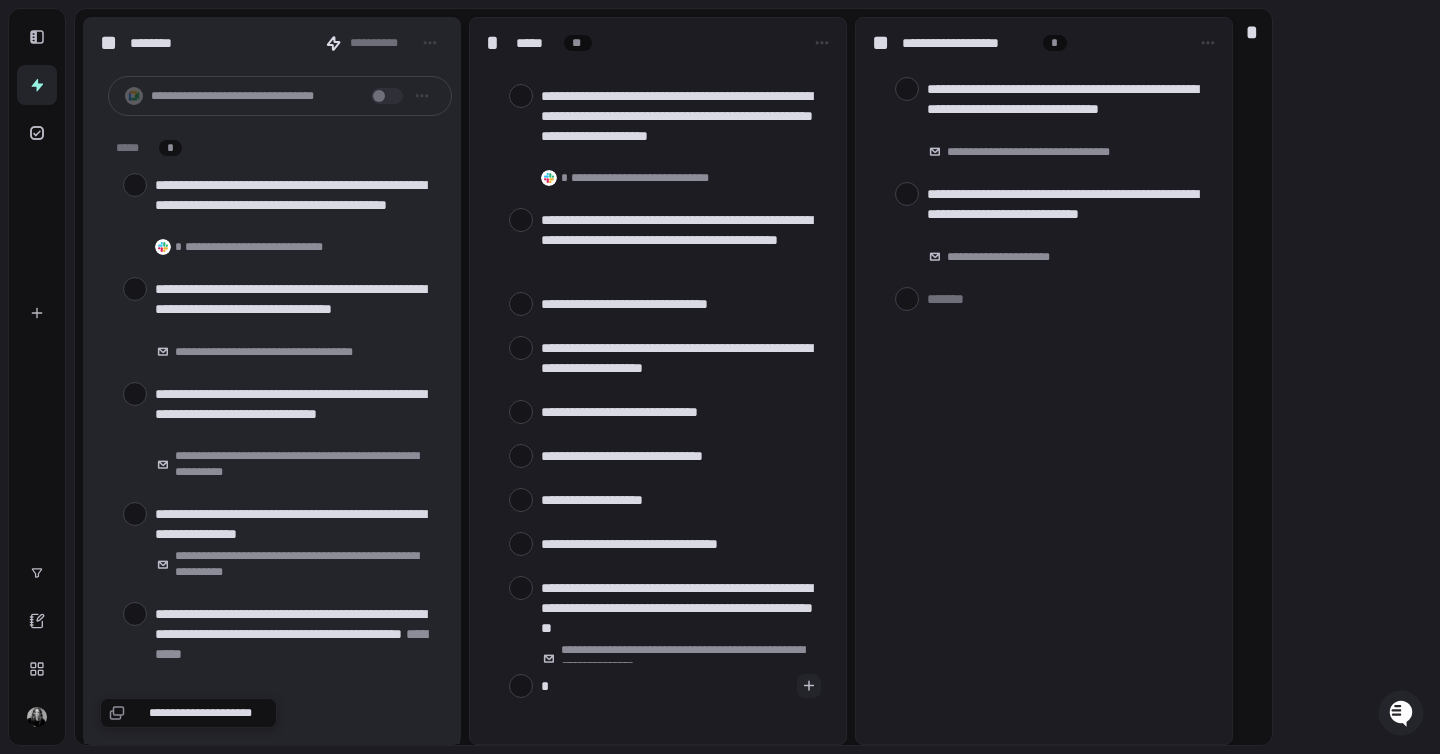 type on "**" 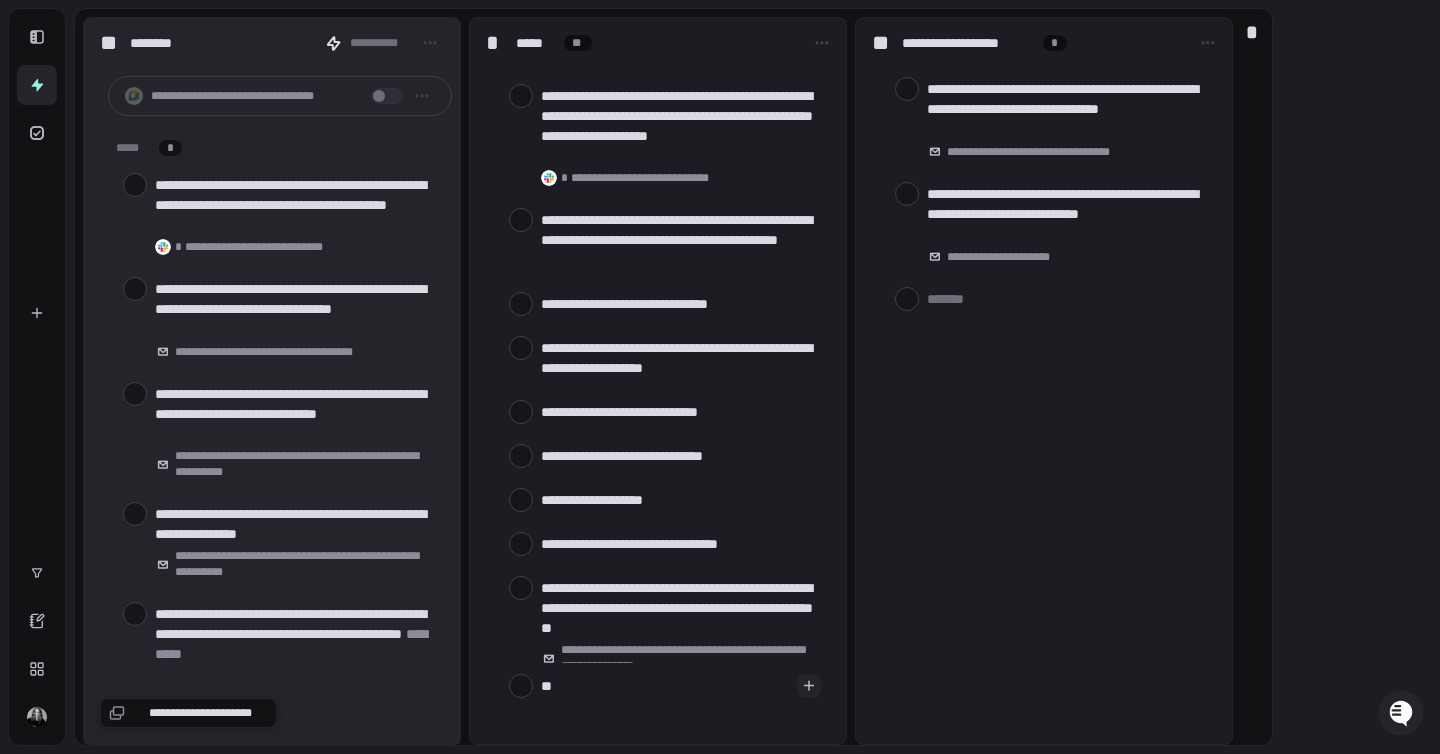 type on "***" 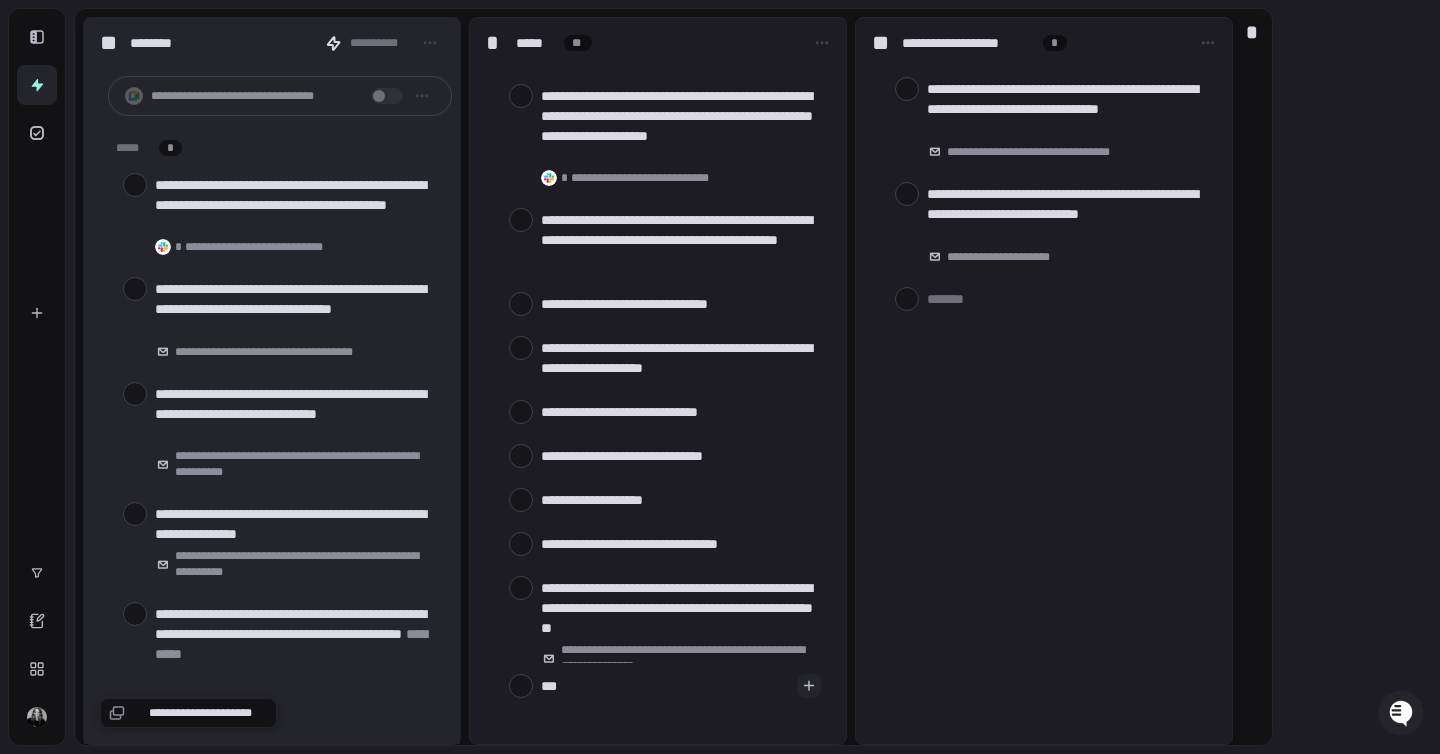 type on "****" 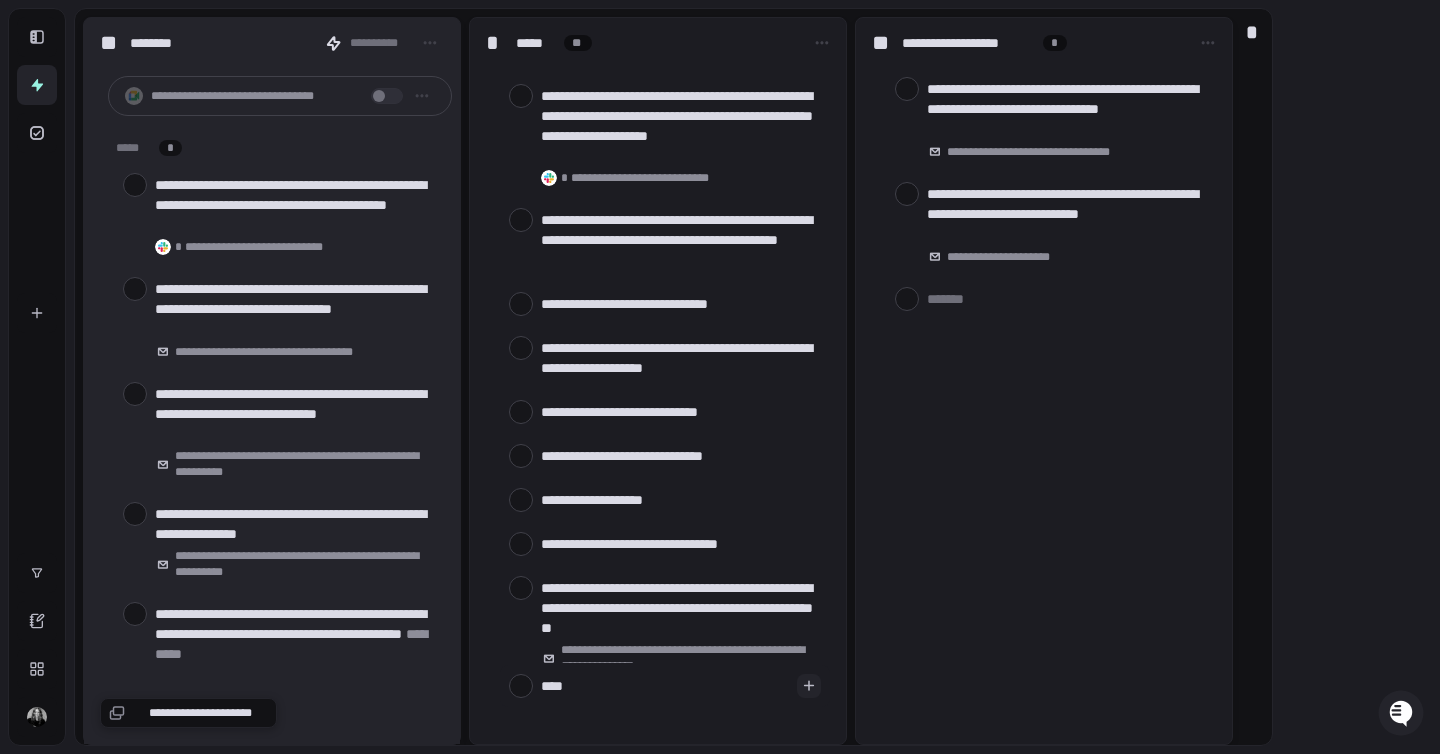 type on "****" 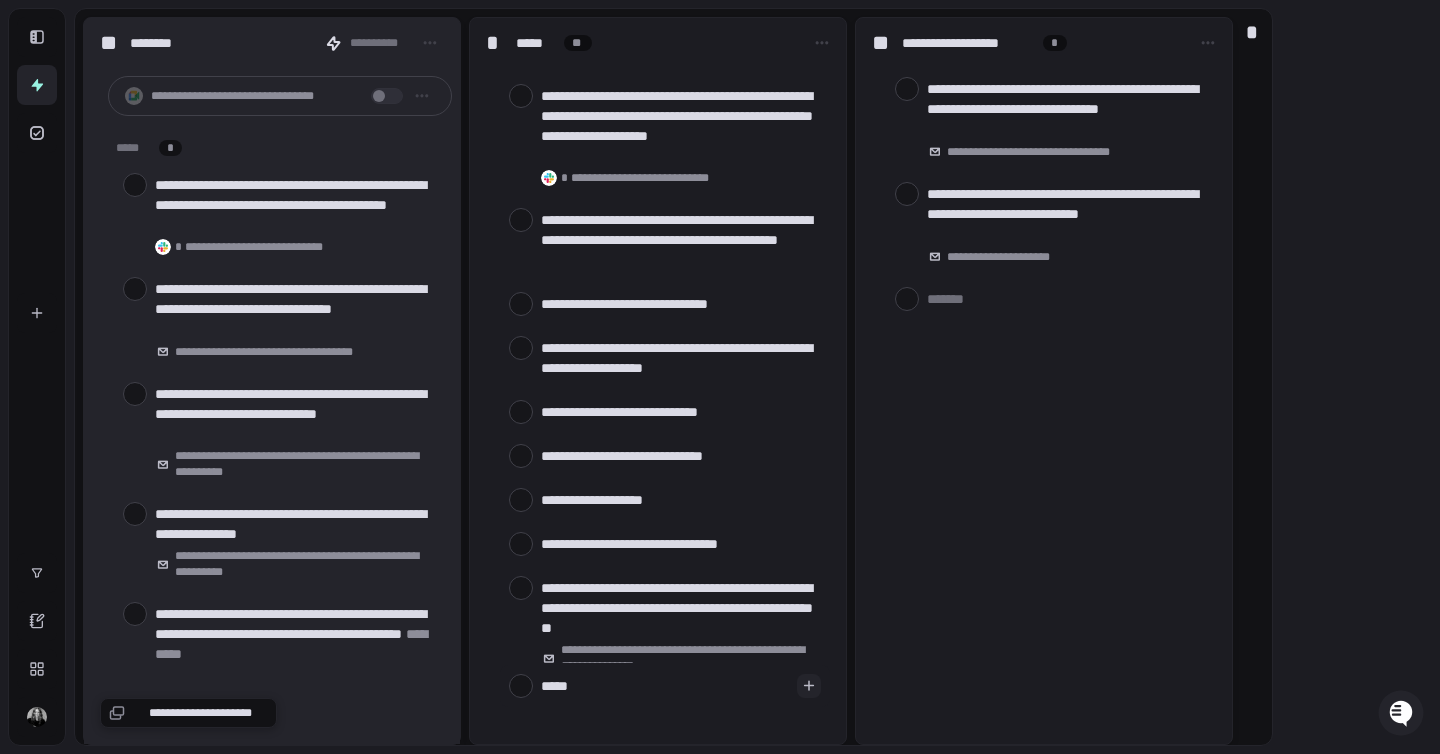 type on "*" 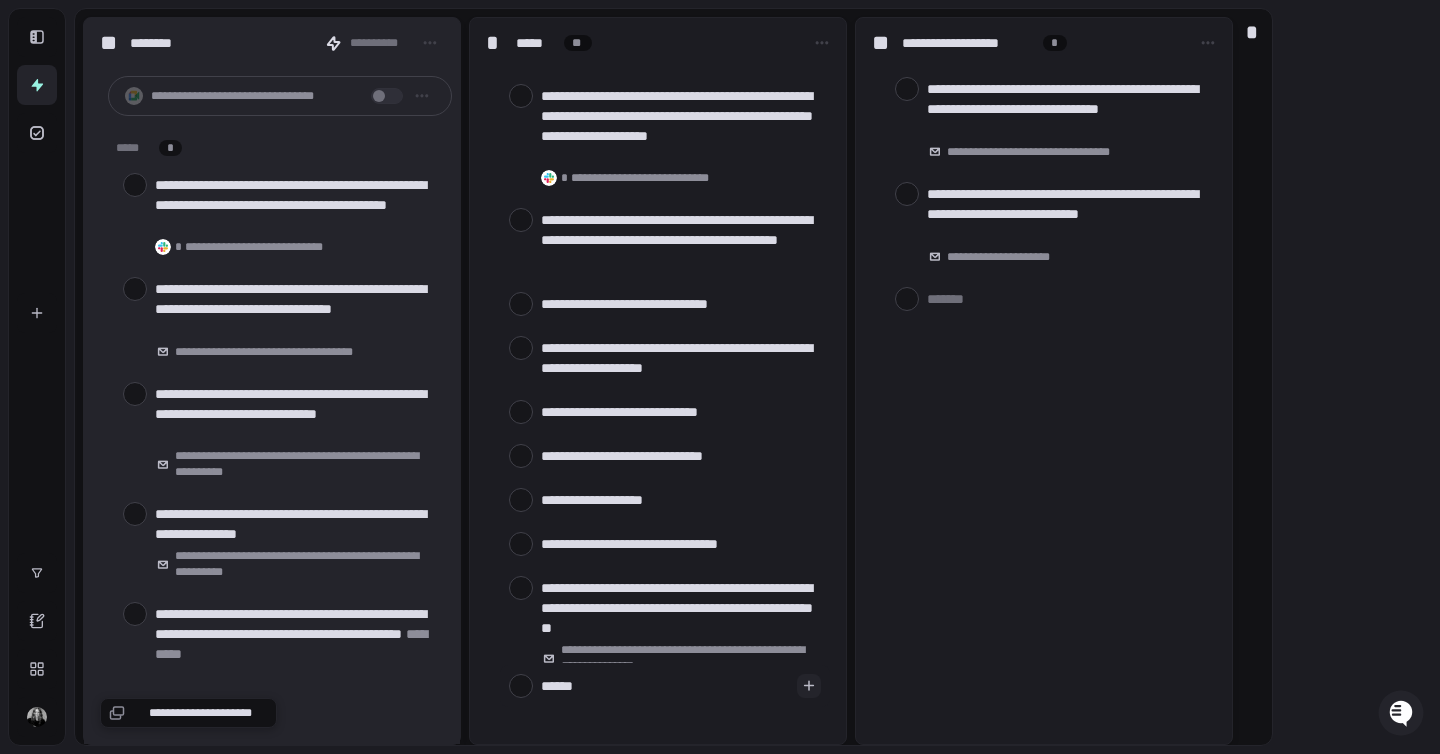 type on "*******" 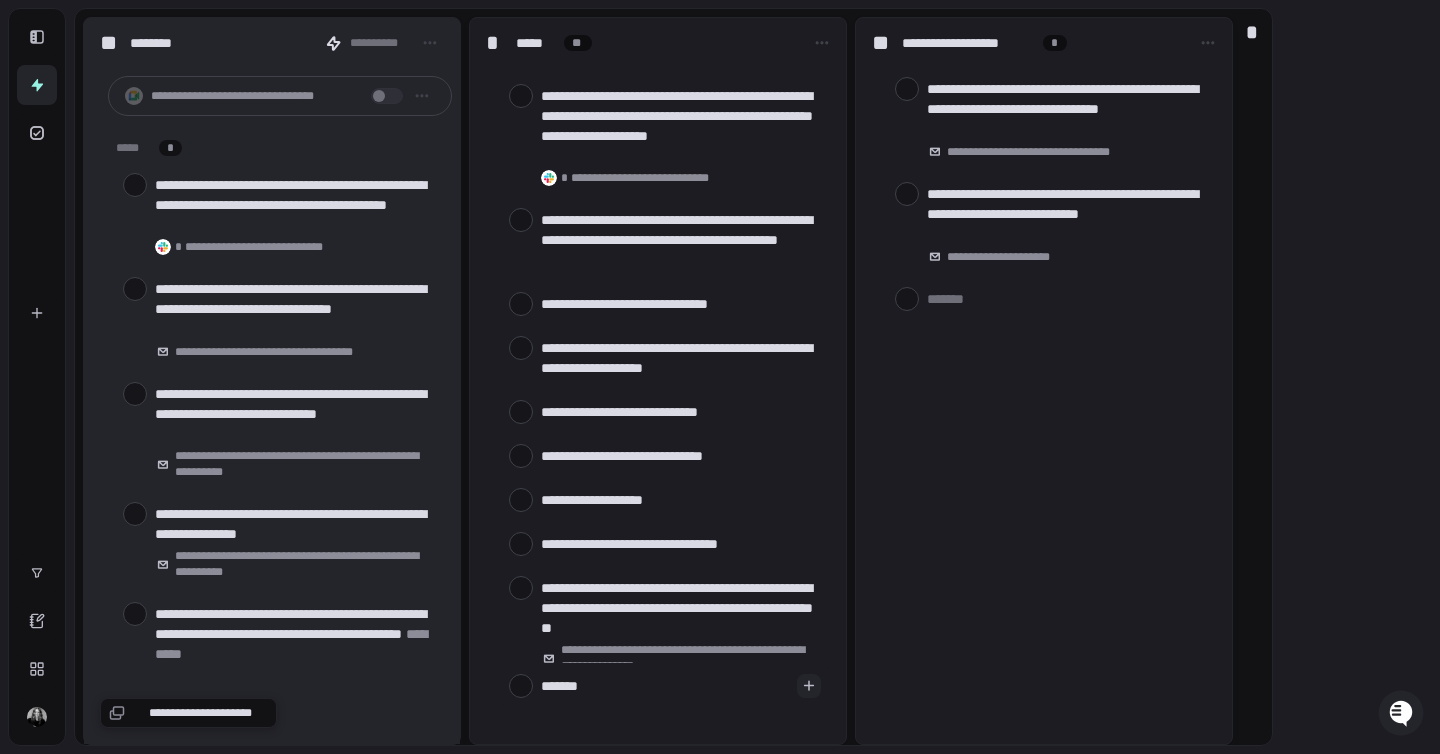 type on "********" 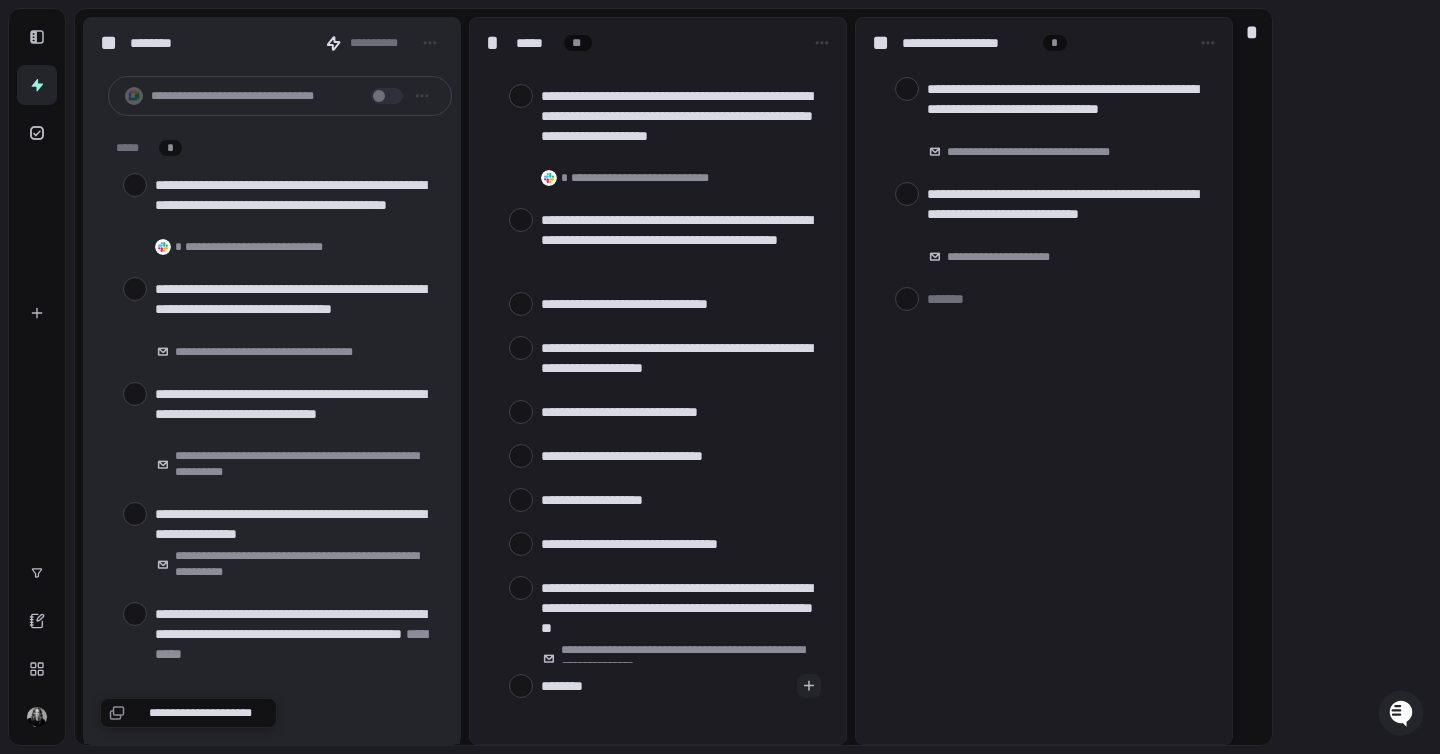 type on "*********" 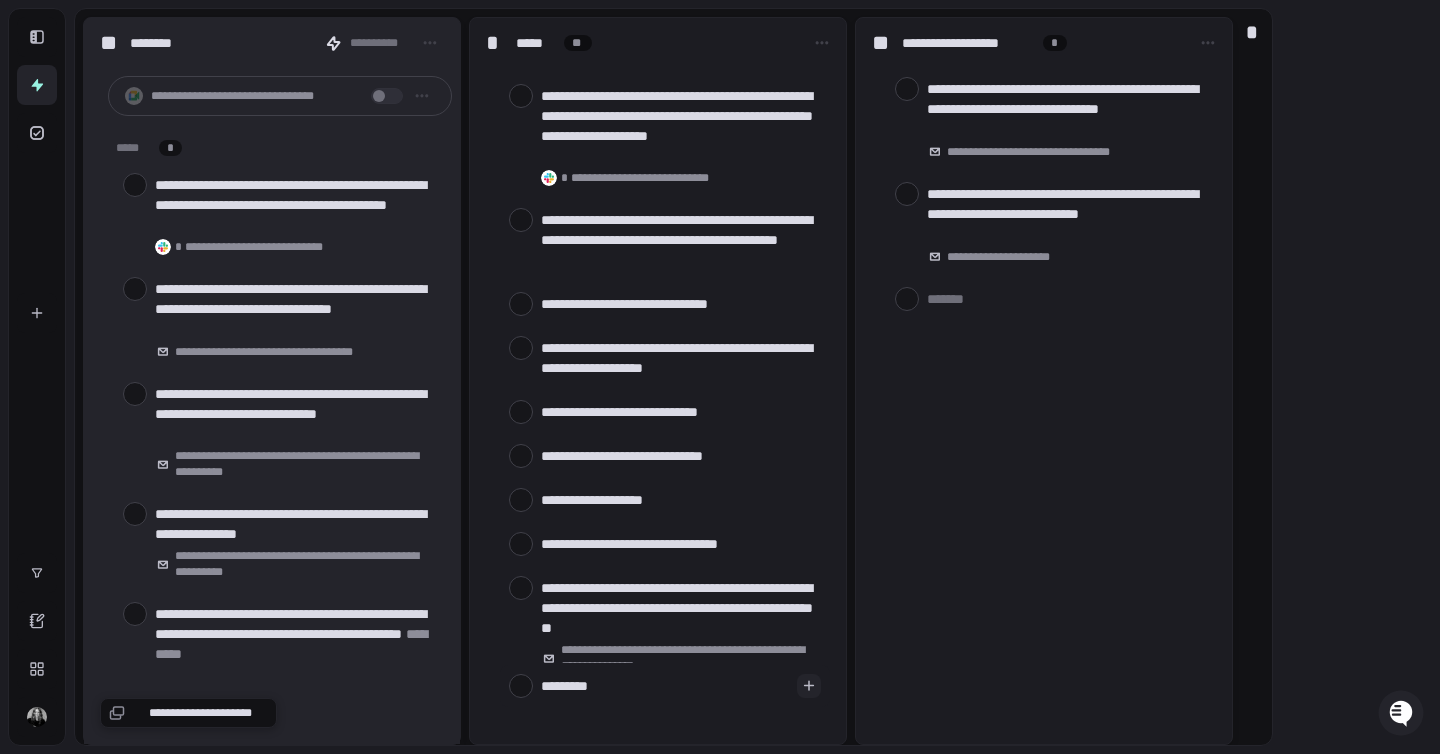type on "**********" 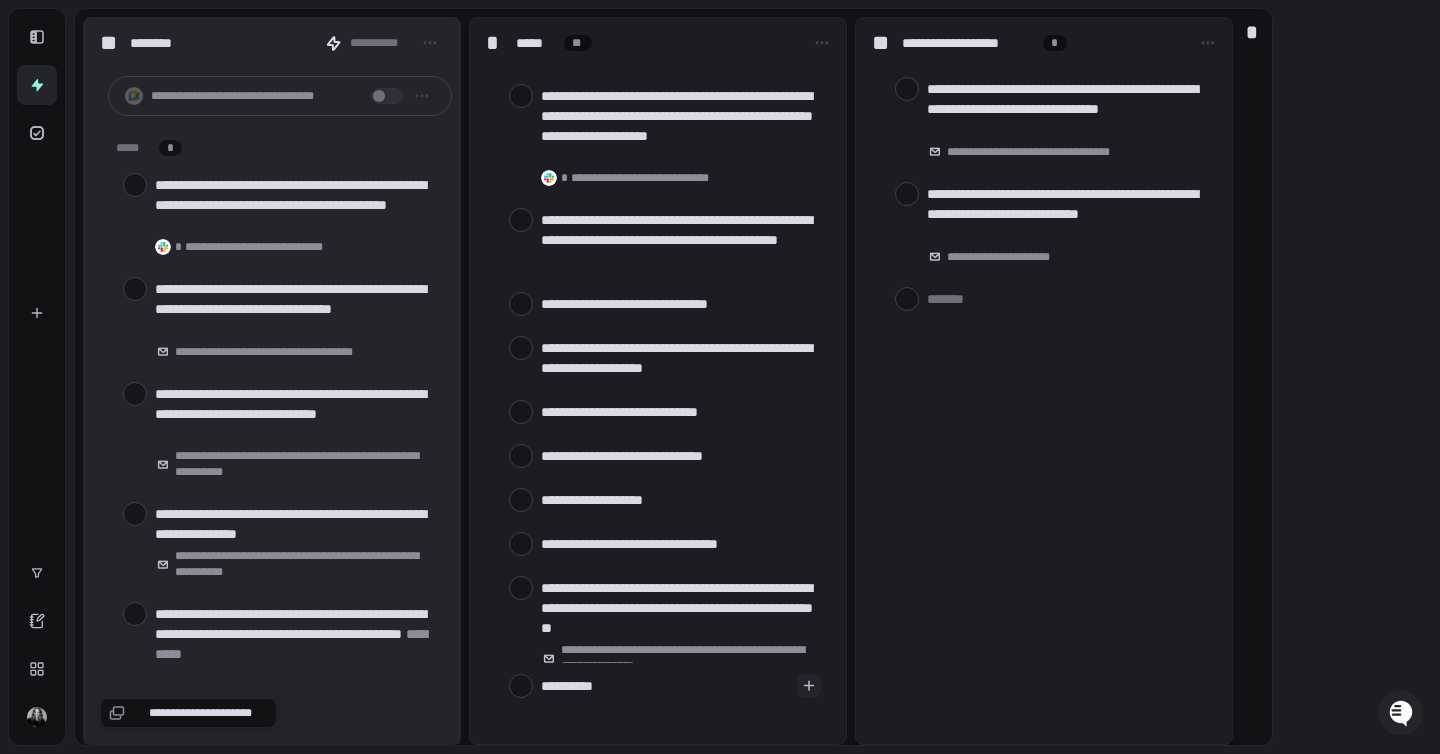 type on "**********" 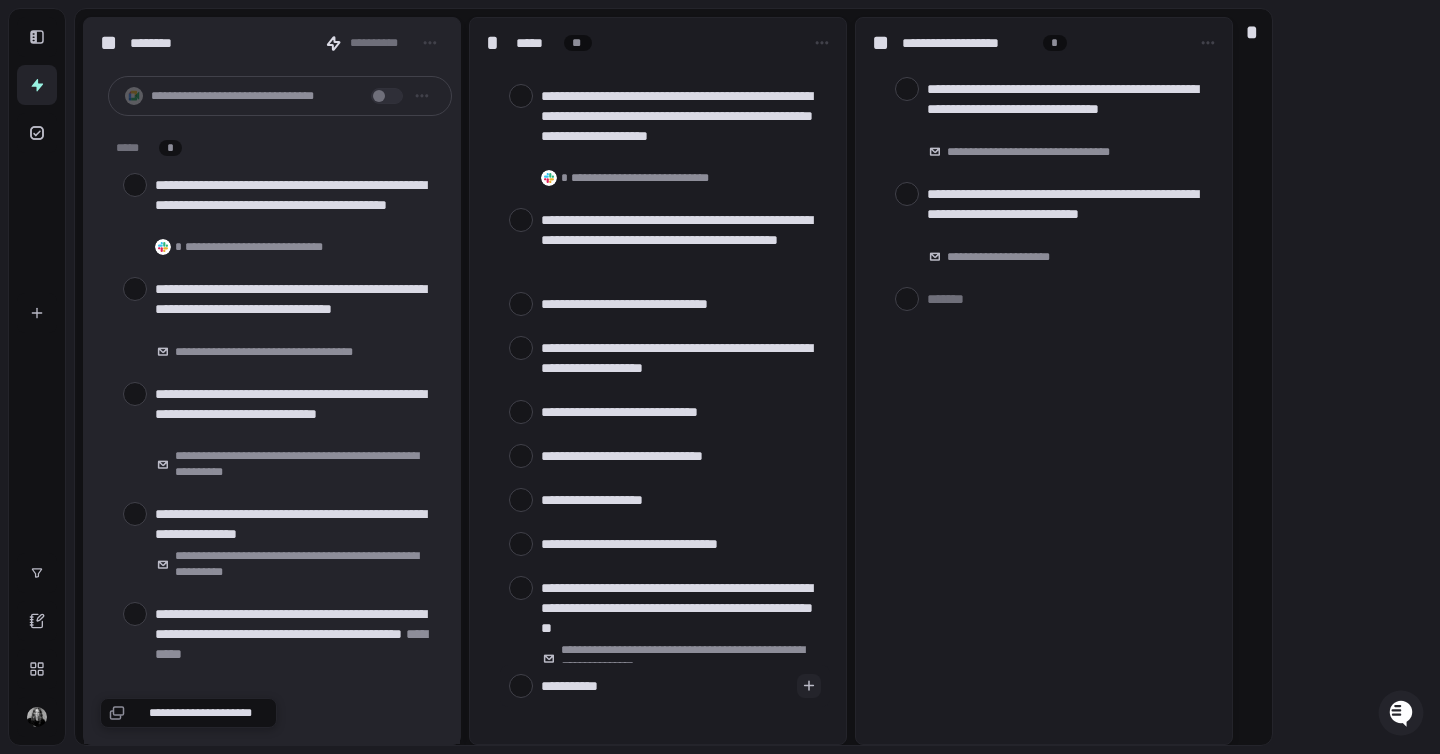 type on "**********" 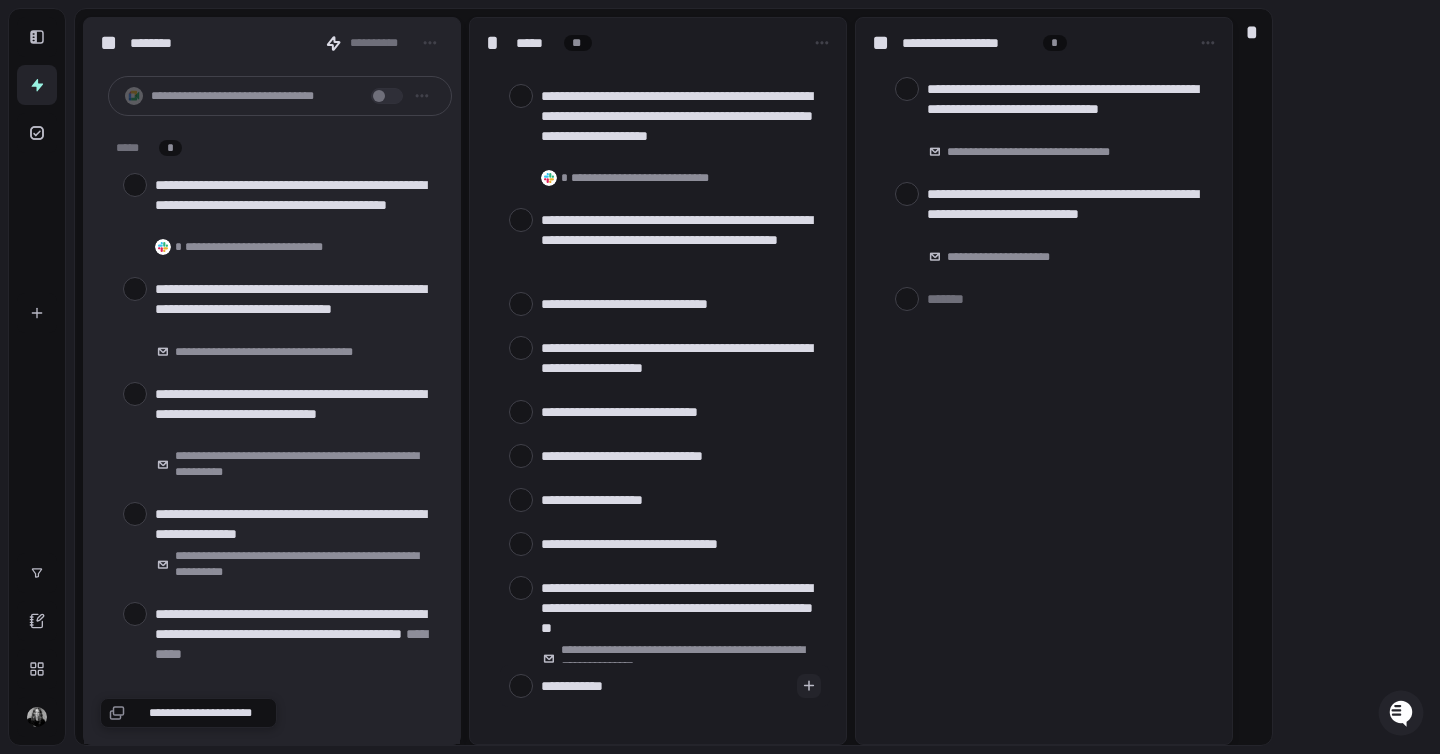type on "**********" 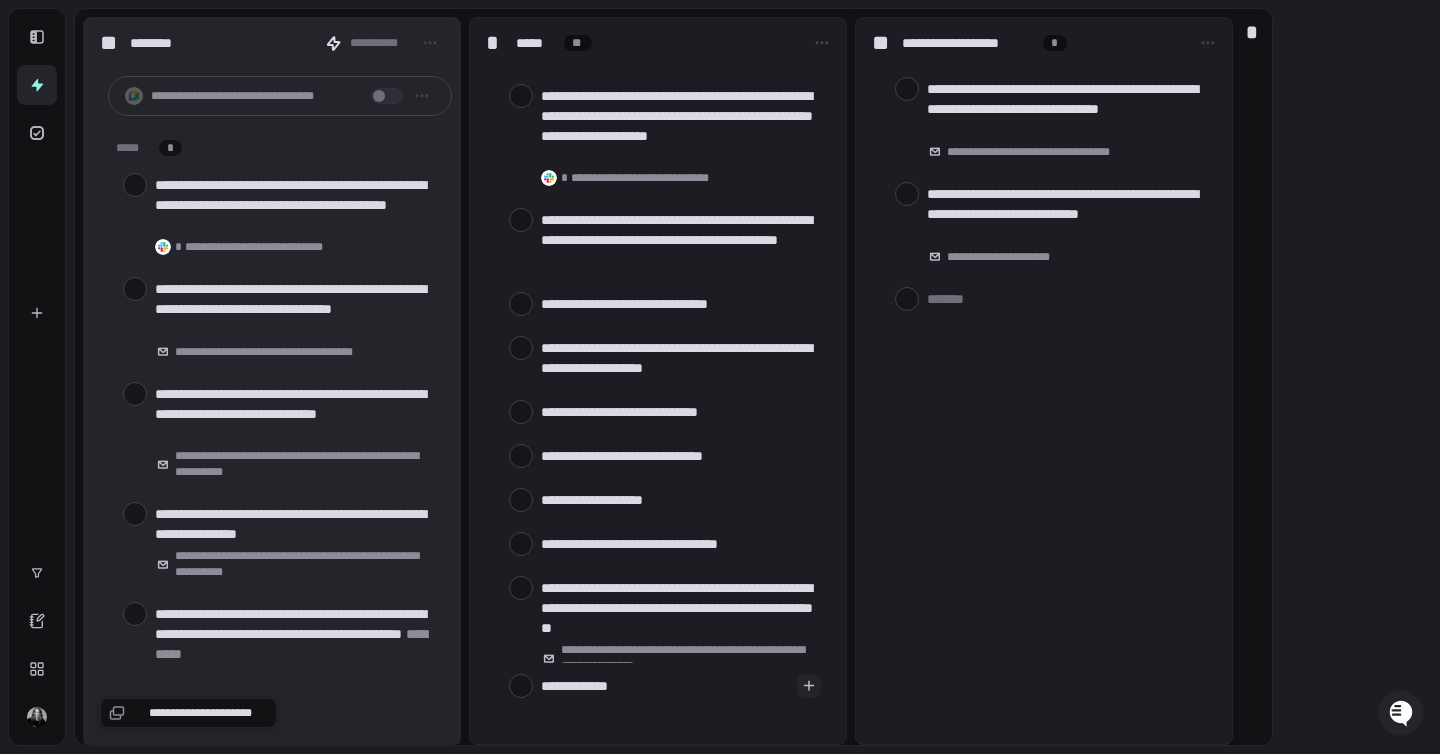 type on "**********" 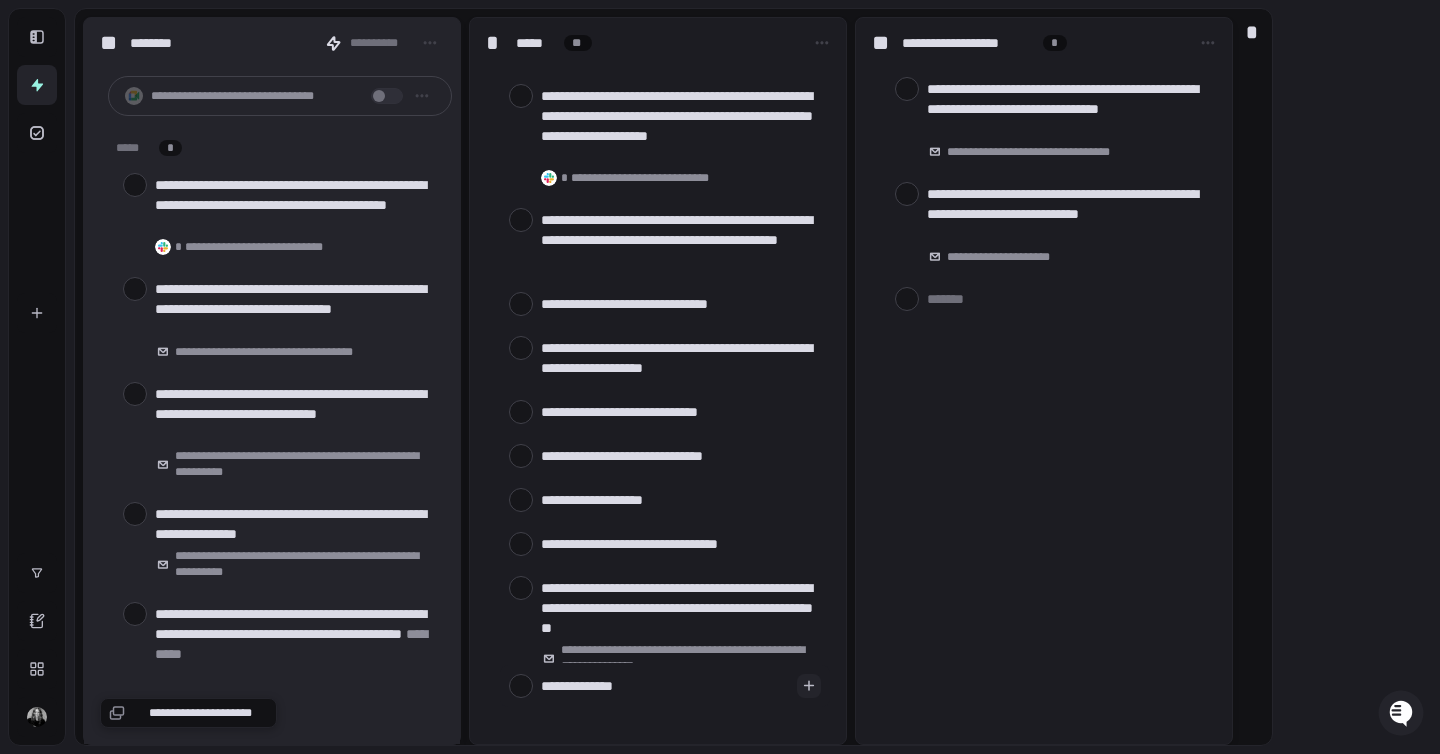type on "*" 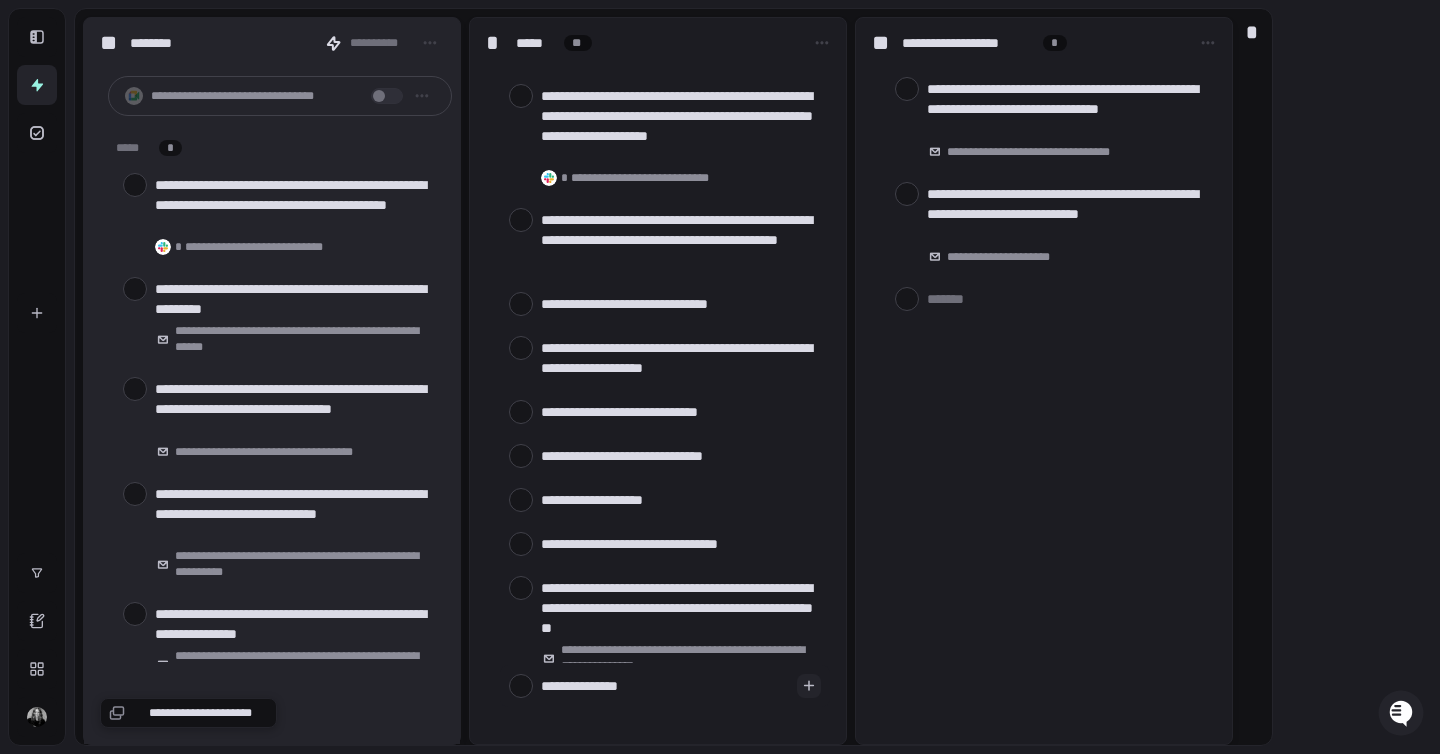 type on "*" 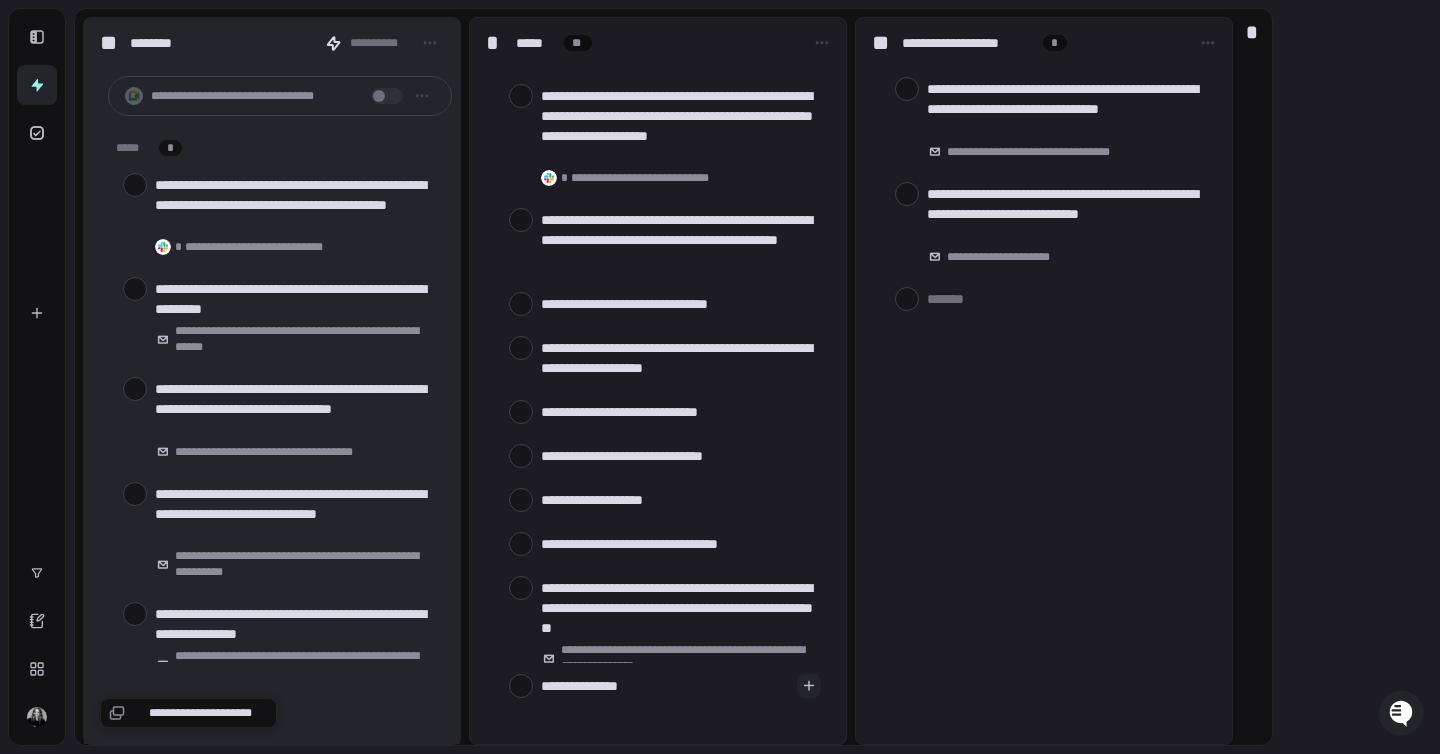 type 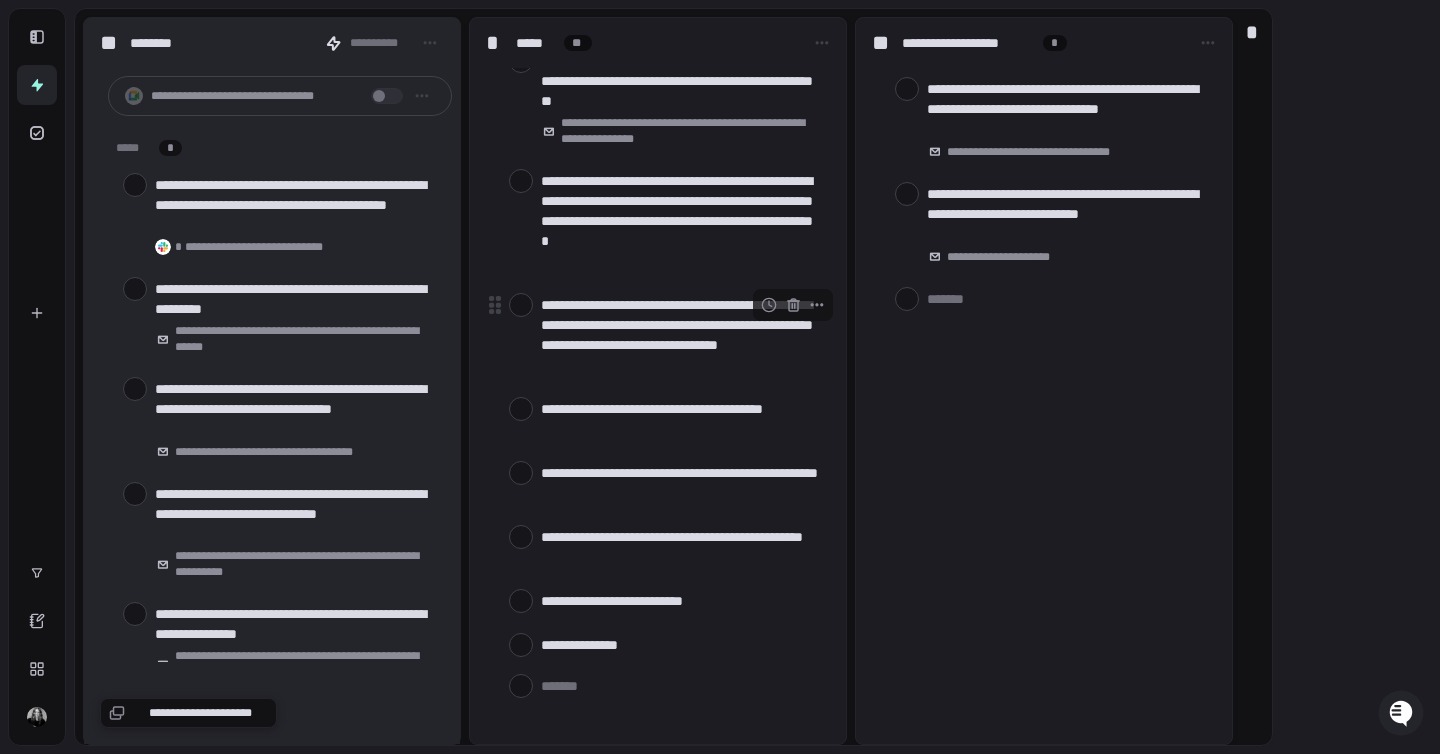 scroll, scrollTop: 671, scrollLeft: 0, axis: vertical 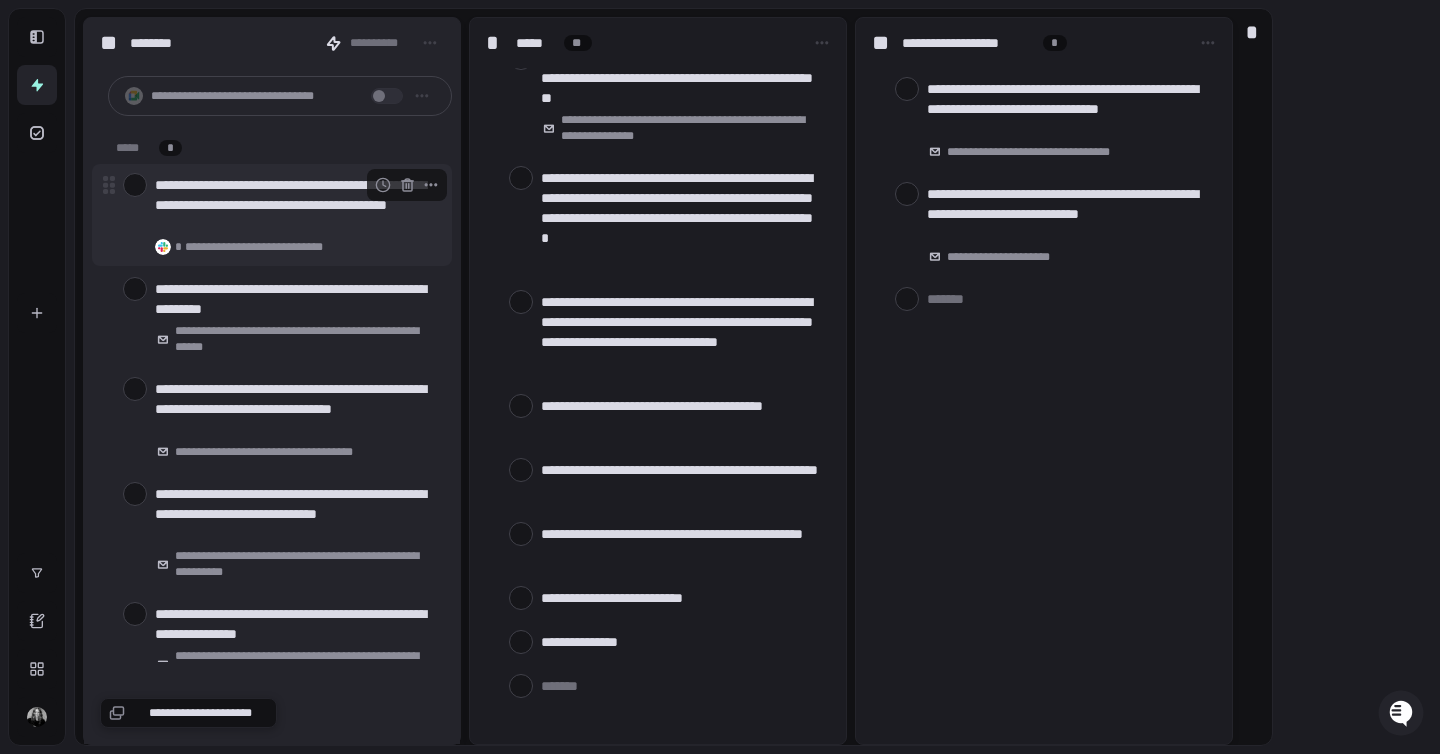 click at bounding box center [135, 185] 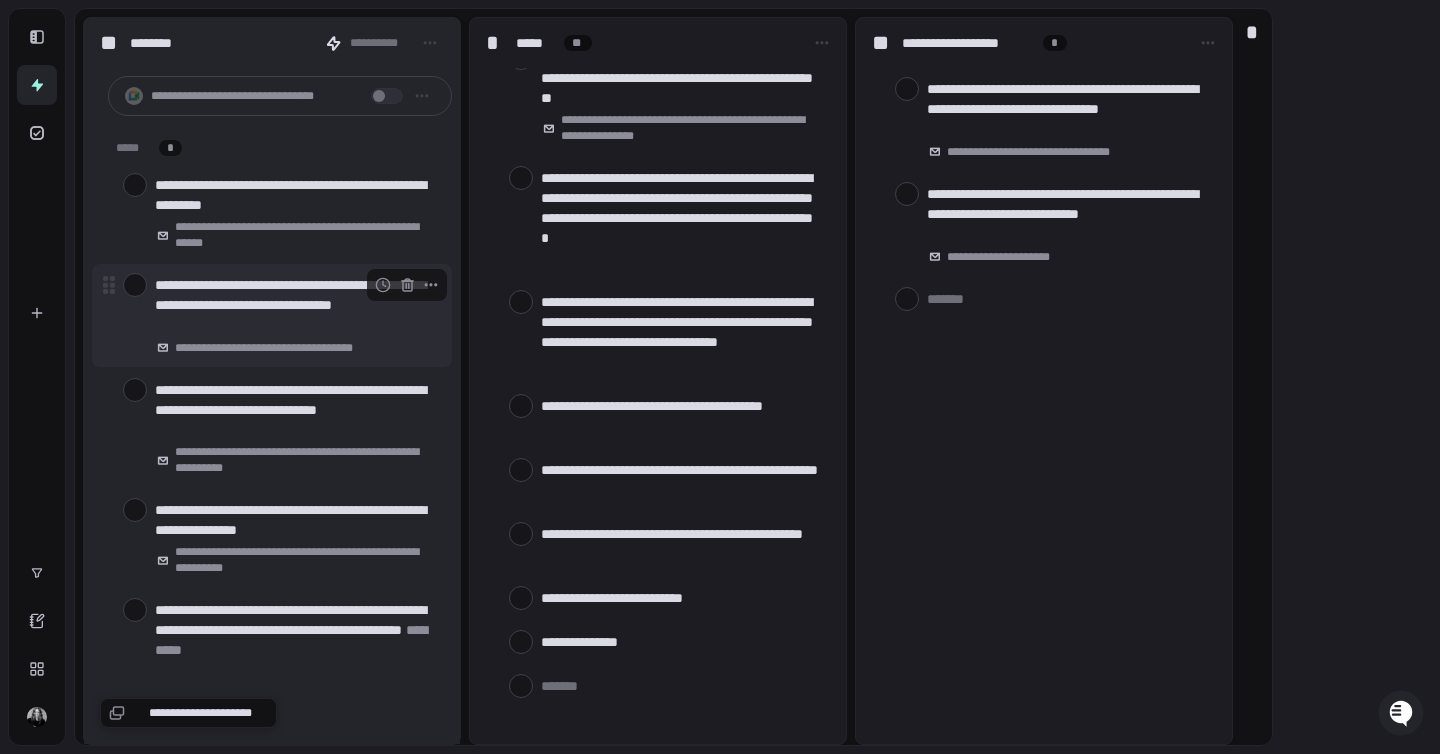 click at bounding box center (135, 285) 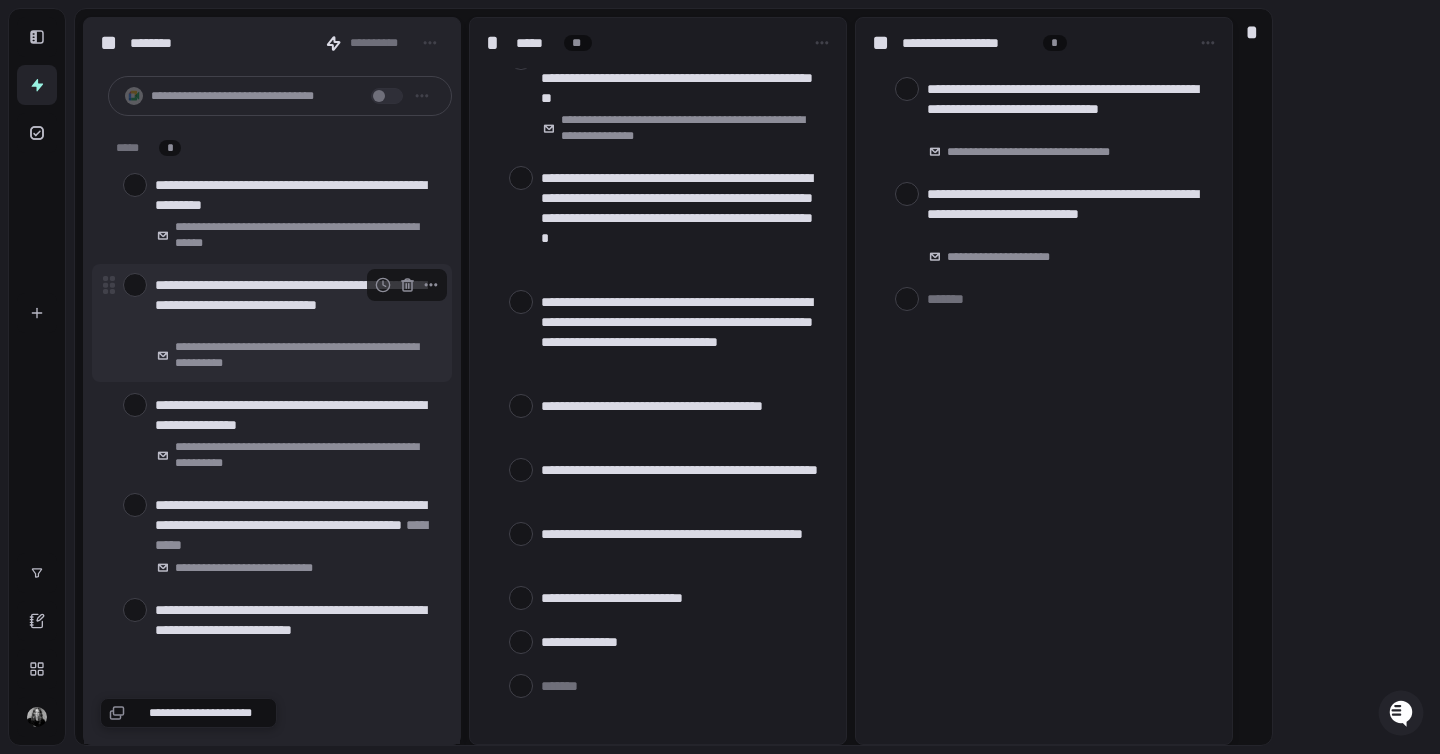 click at bounding box center (135, 285) 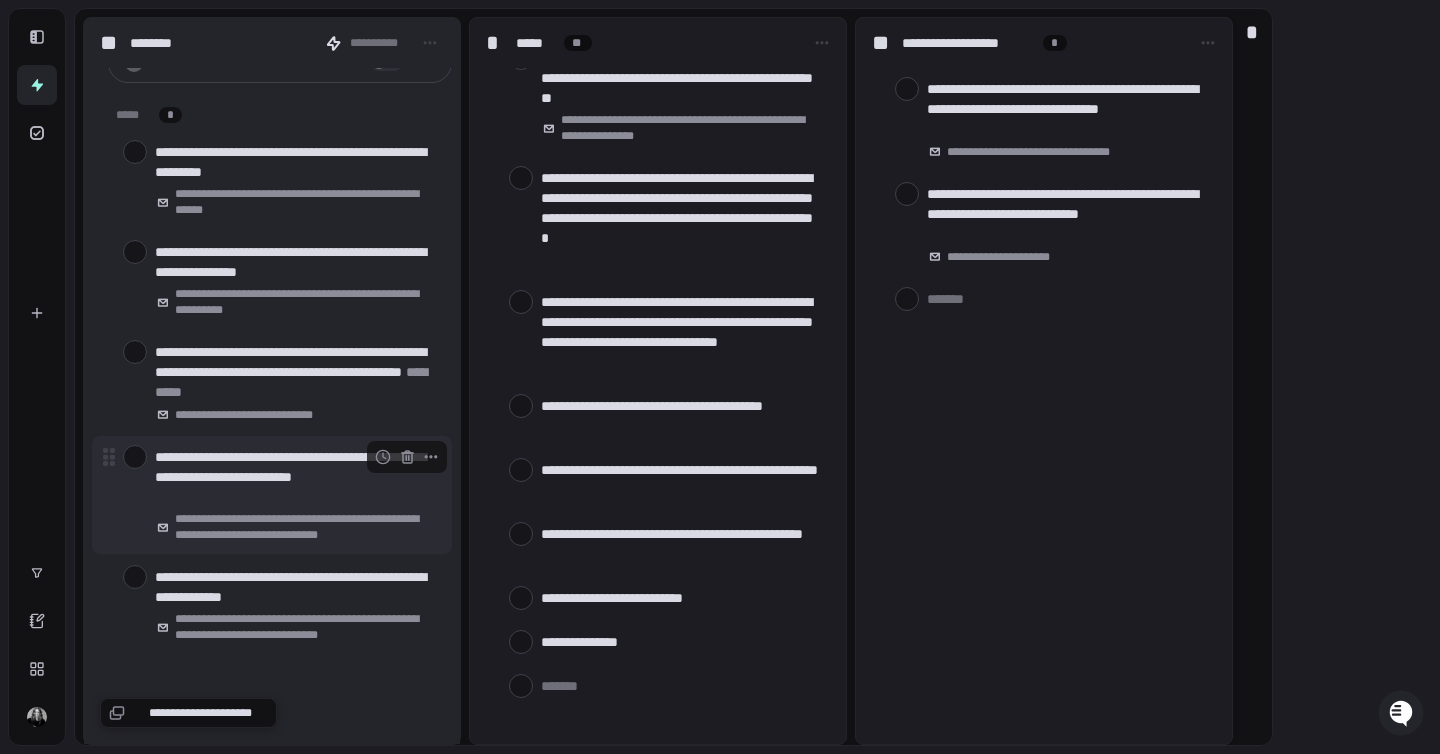 scroll, scrollTop: 41, scrollLeft: 0, axis: vertical 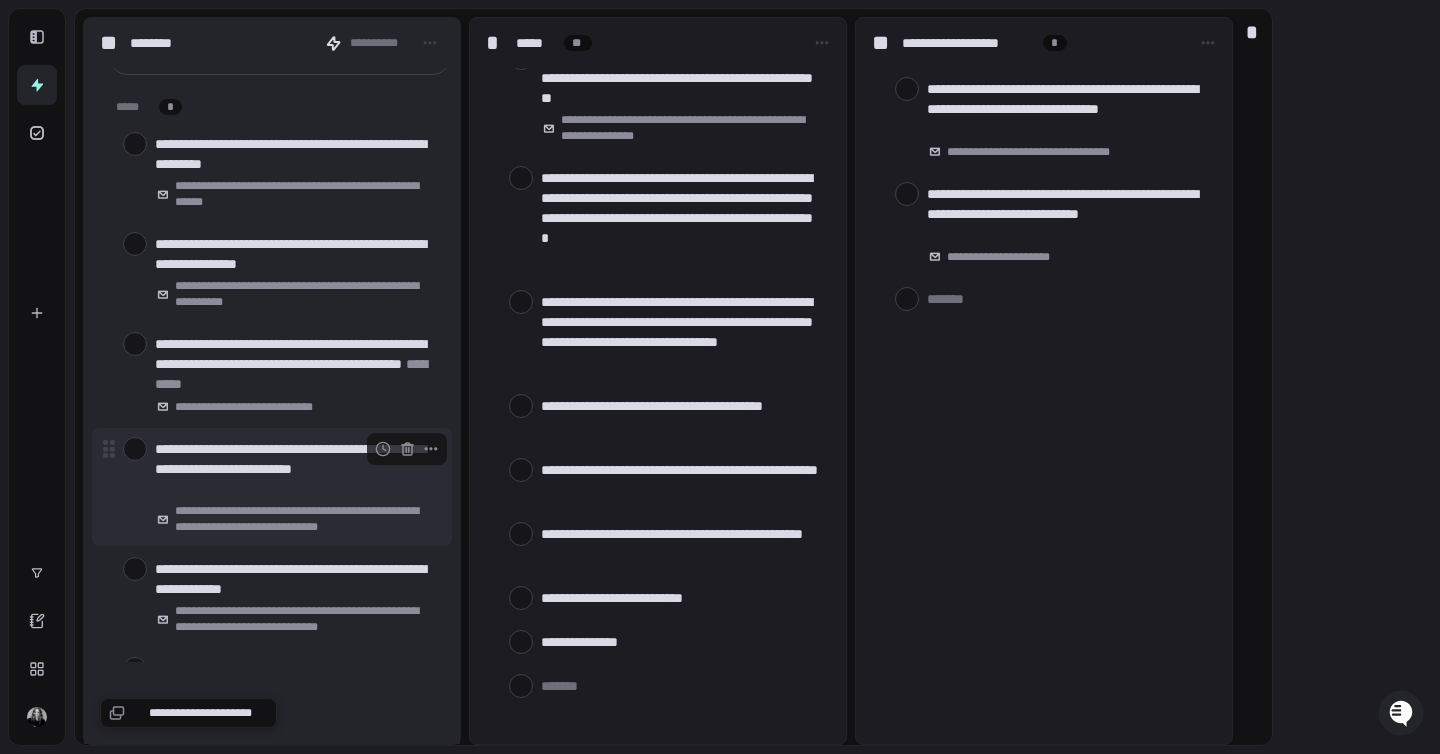 click at bounding box center [135, 449] 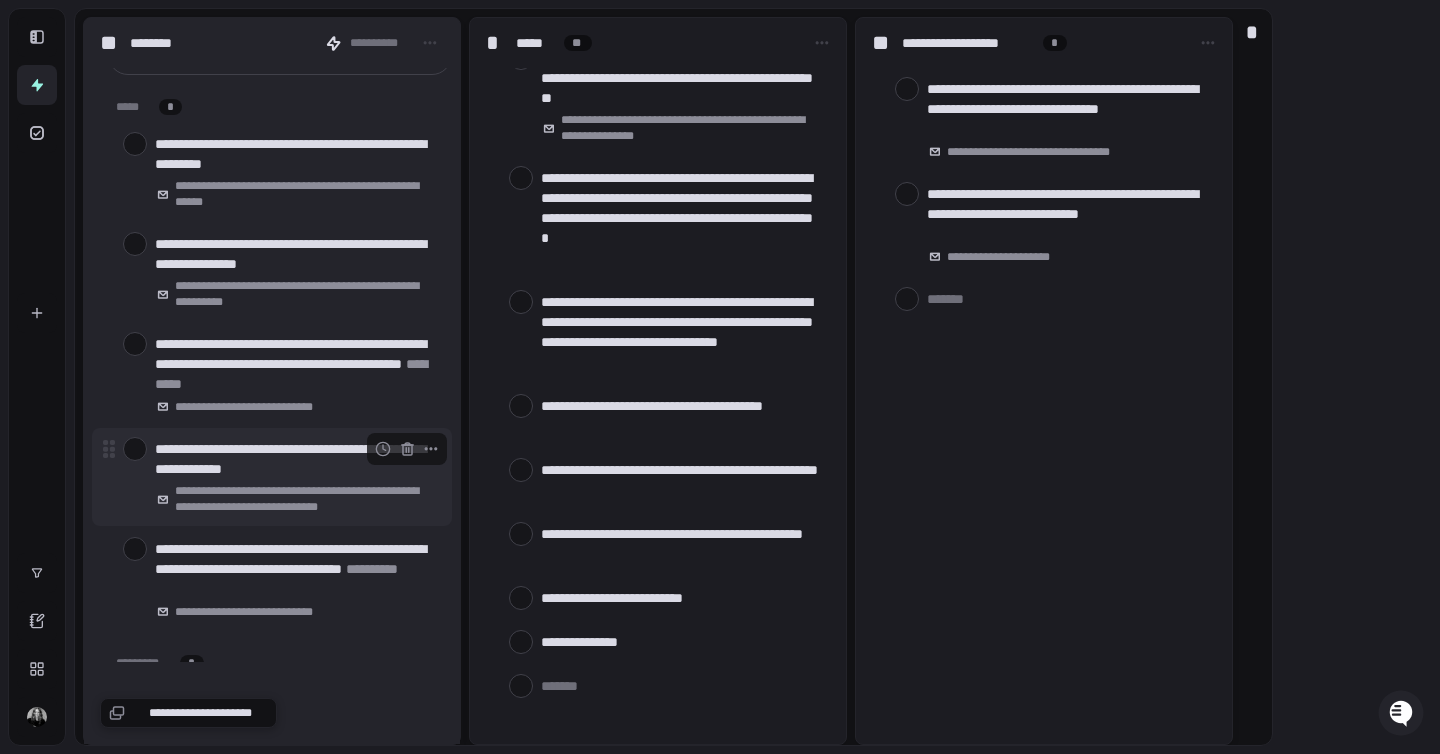 click at bounding box center [135, 449] 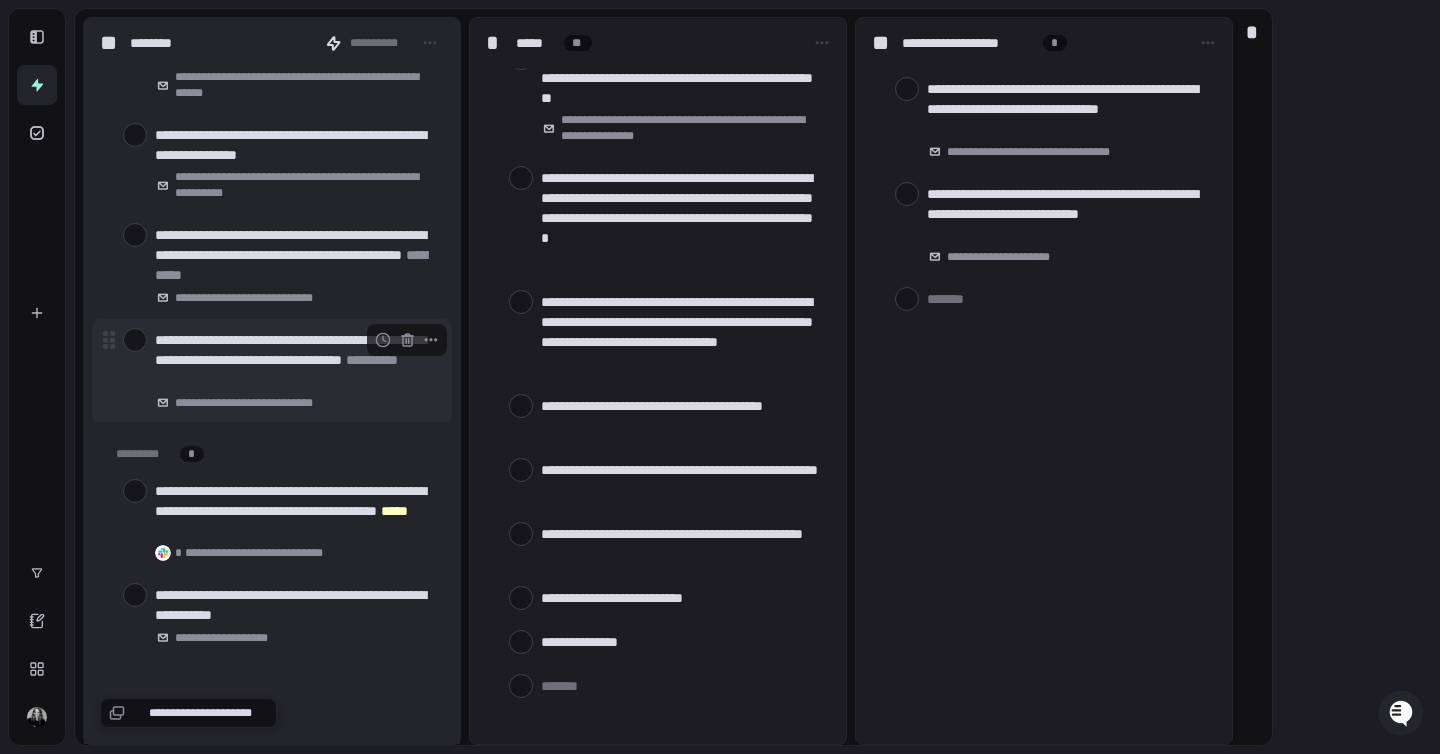 scroll, scrollTop: 158, scrollLeft: 0, axis: vertical 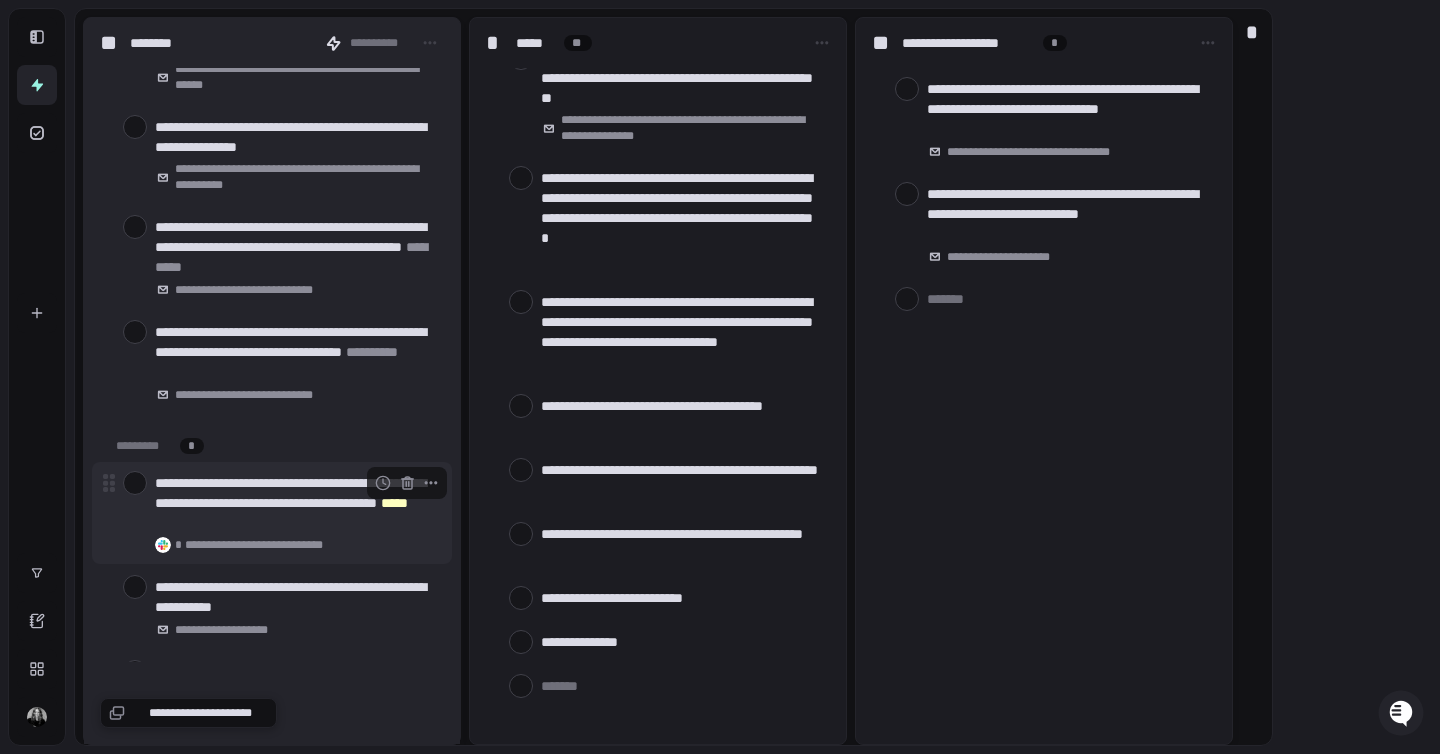 click at bounding box center (135, 483) 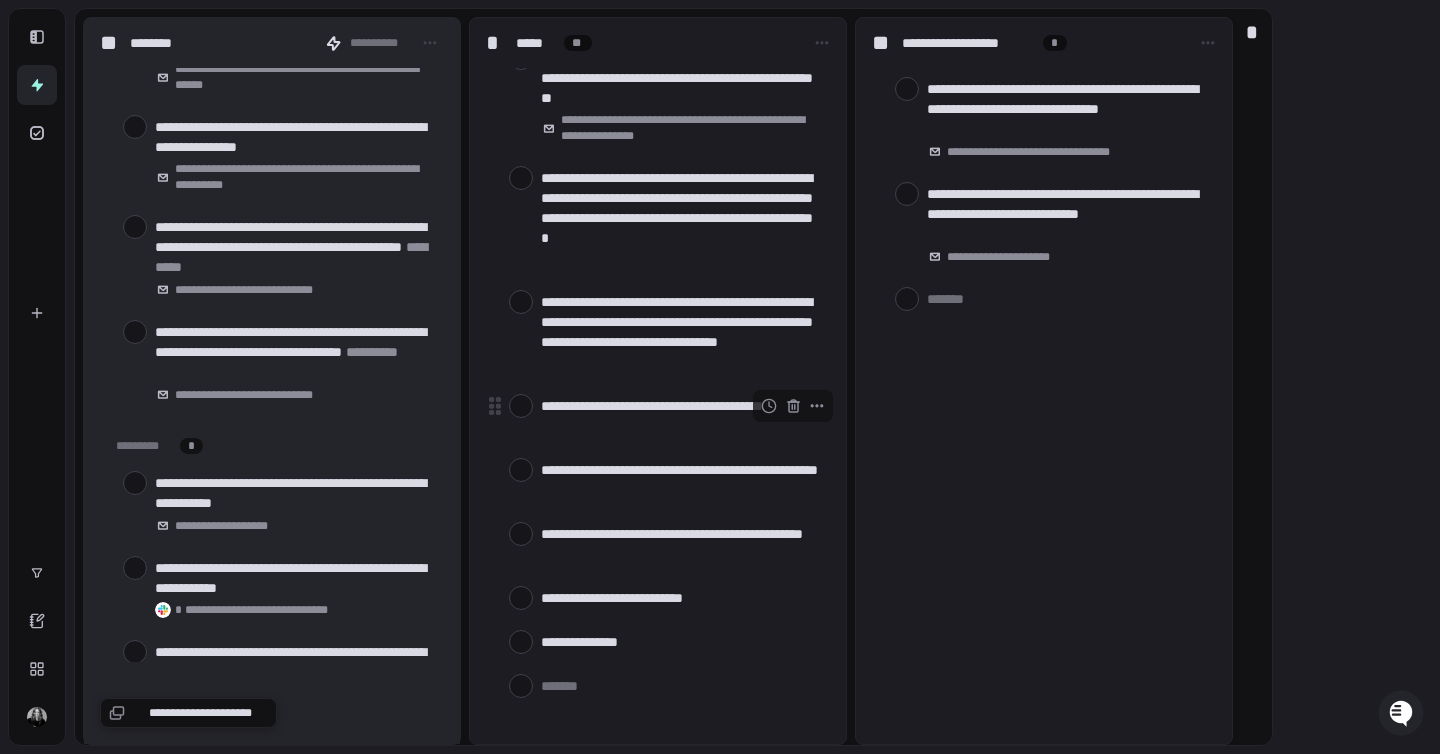type on "*" 